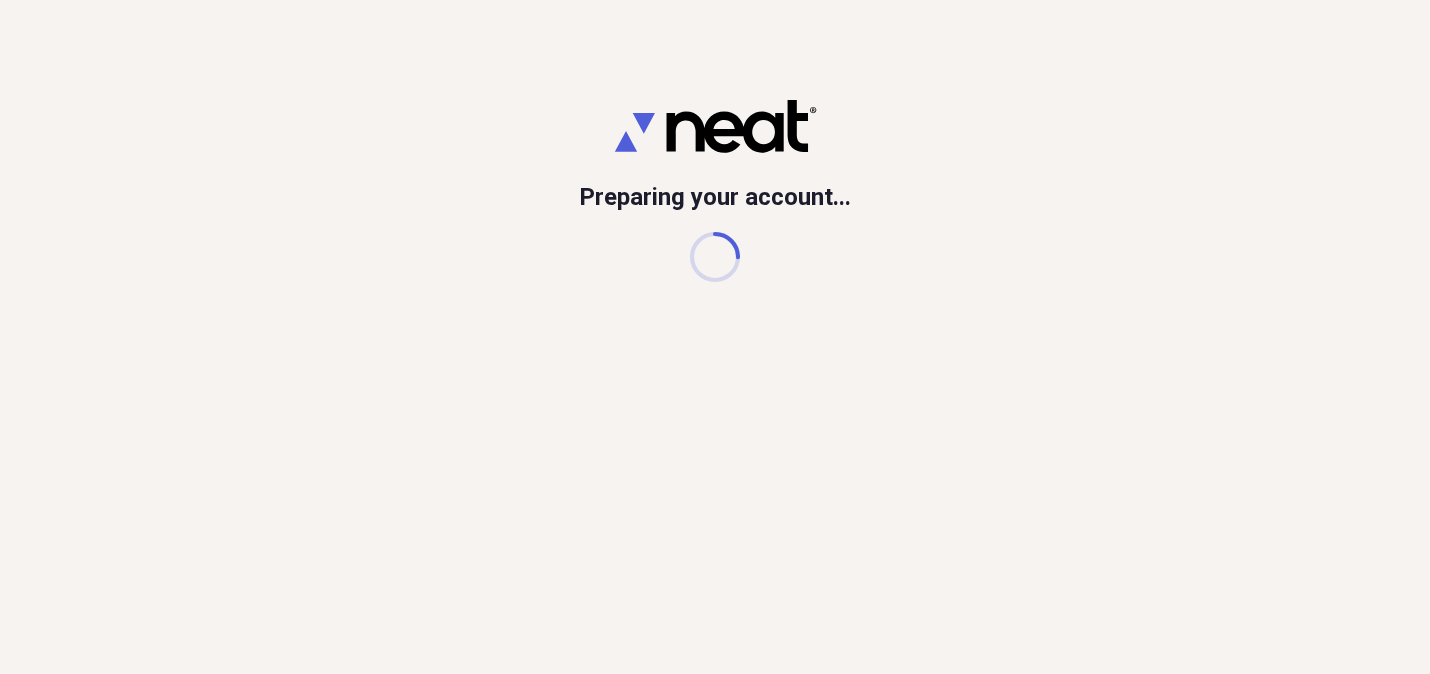scroll, scrollTop: 0, scrollLeft: 0, axis: both 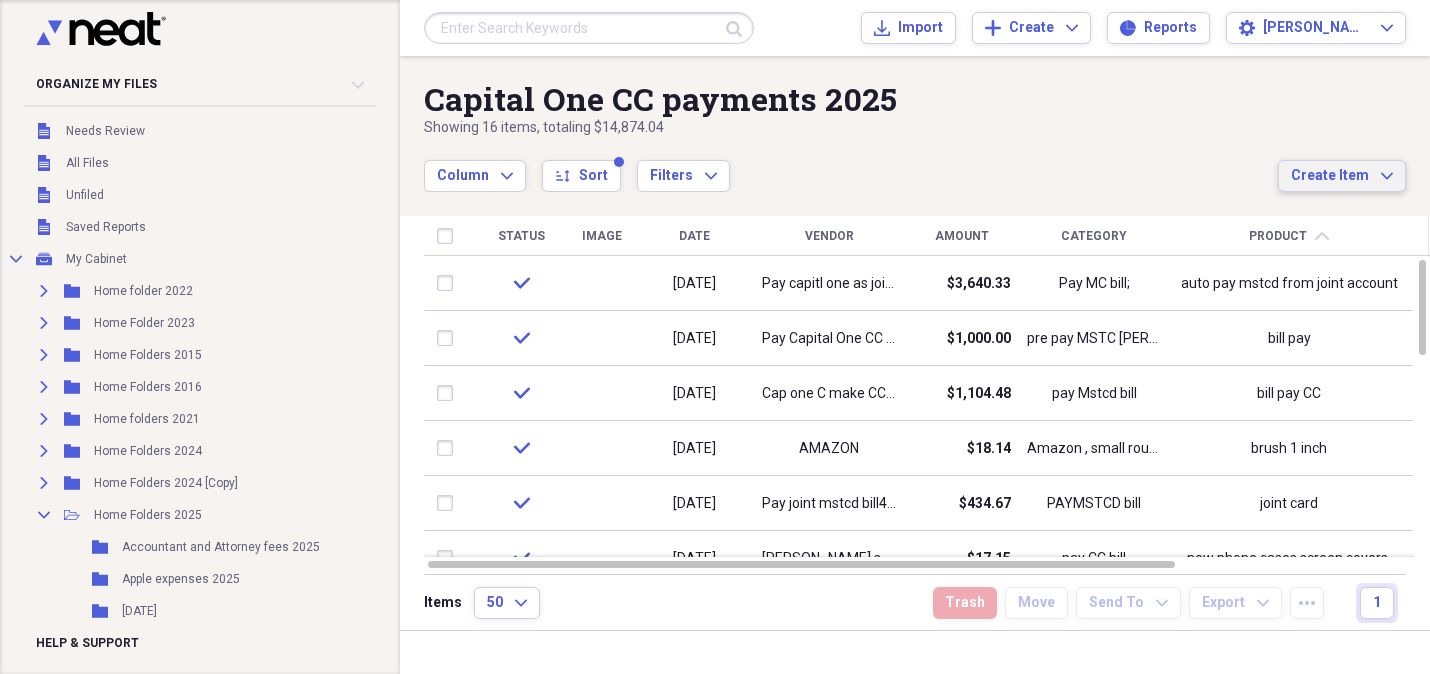 click on "Create Item" at bounding box center (1330, 176) 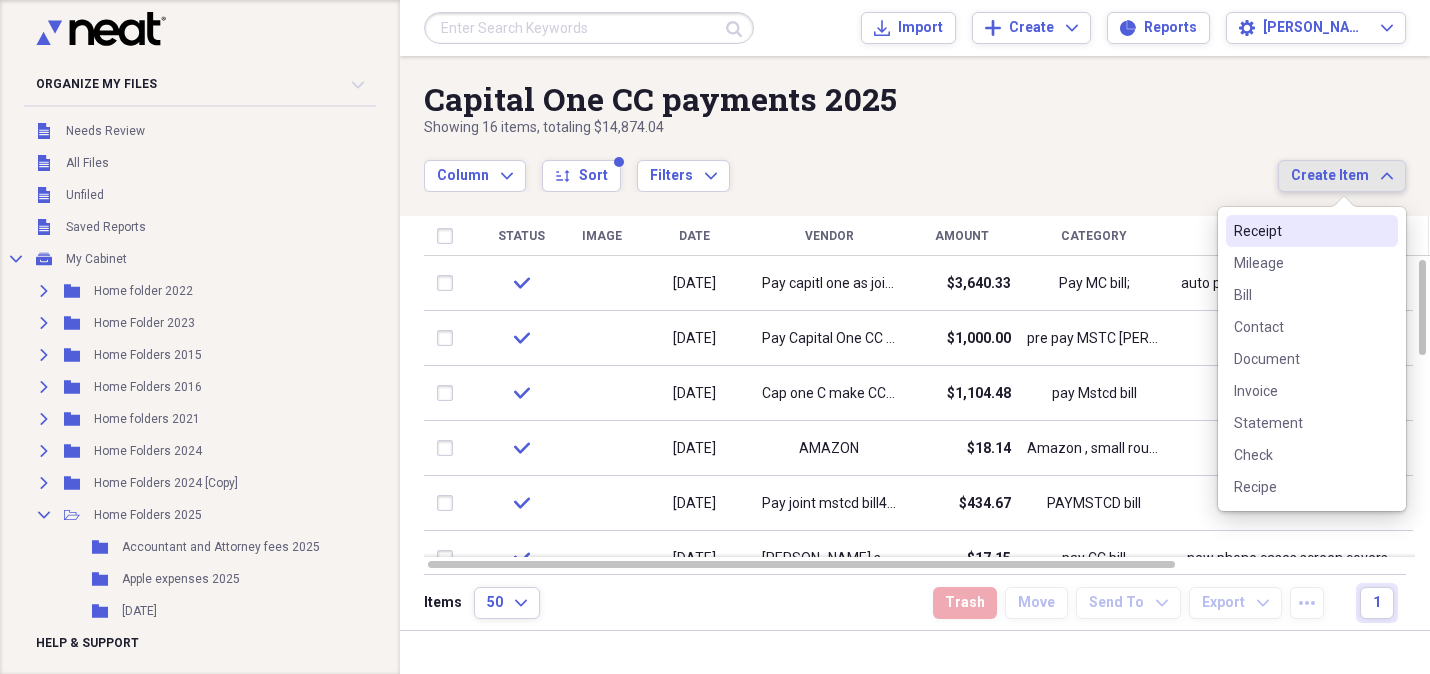 click on "Receipt" at bounding box center [1300, 231] 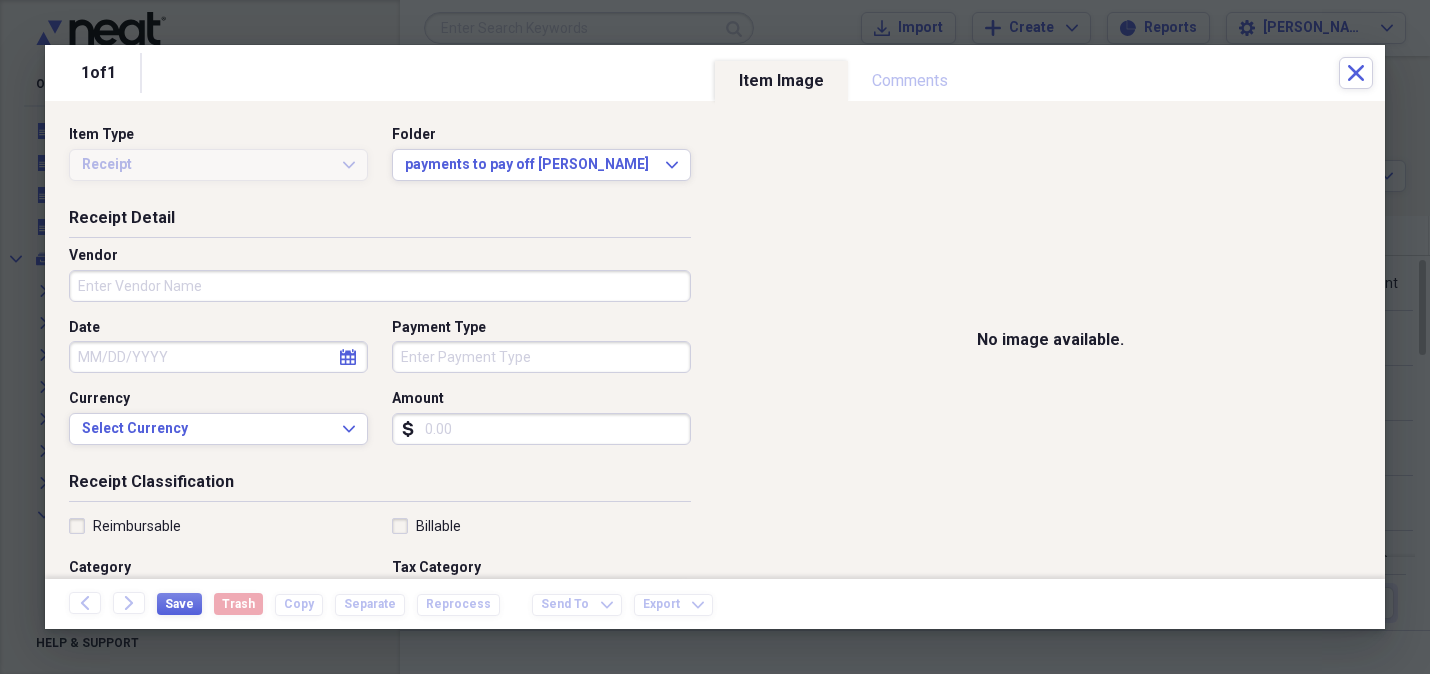 click on "Vendor" at bounding box center (380, 286) 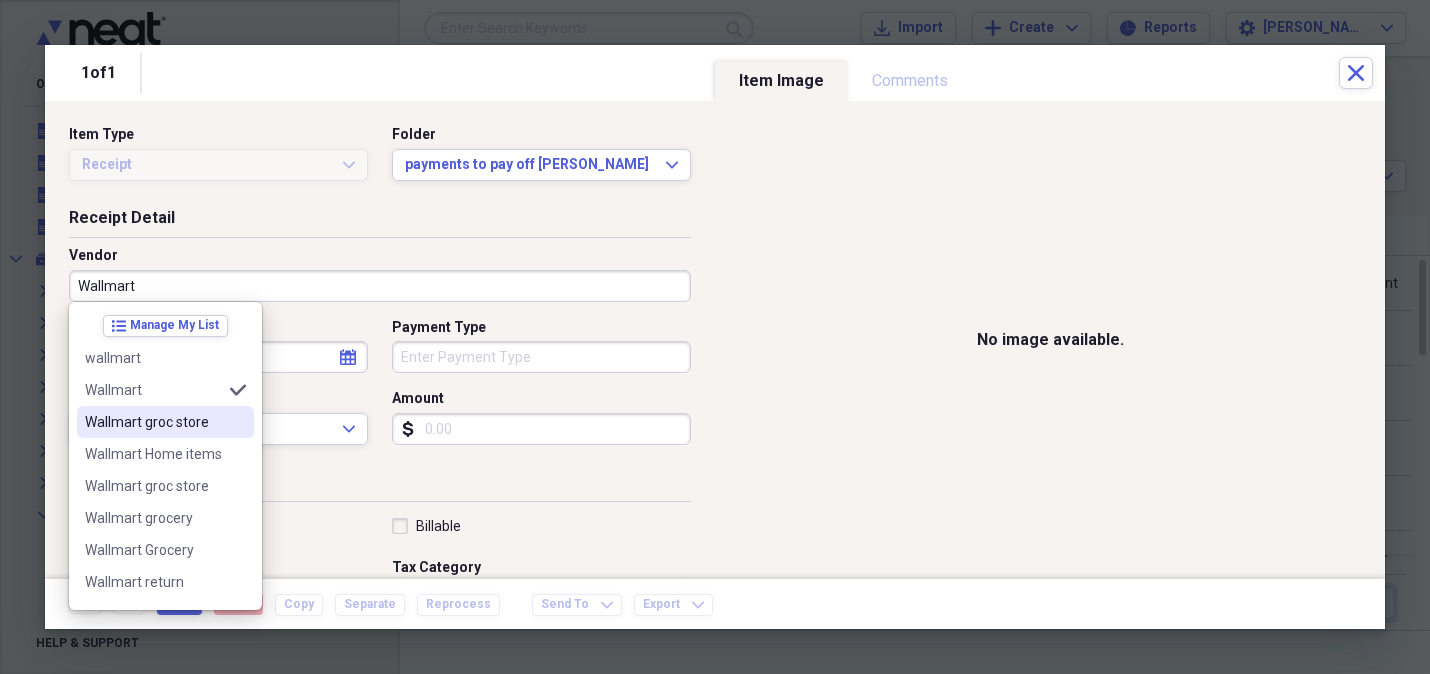click on "Wallmart  groc store" at bounding box center (153, 422) 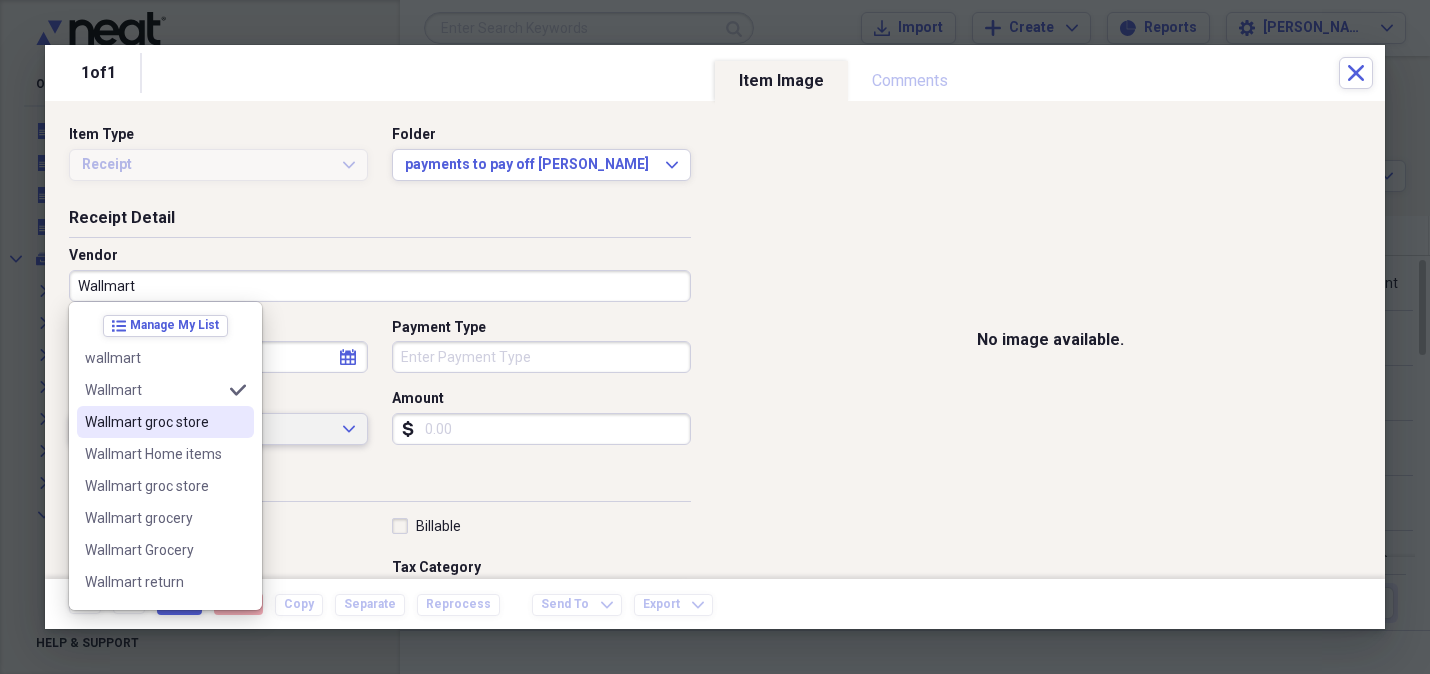 type on "Wallmart  groc store" 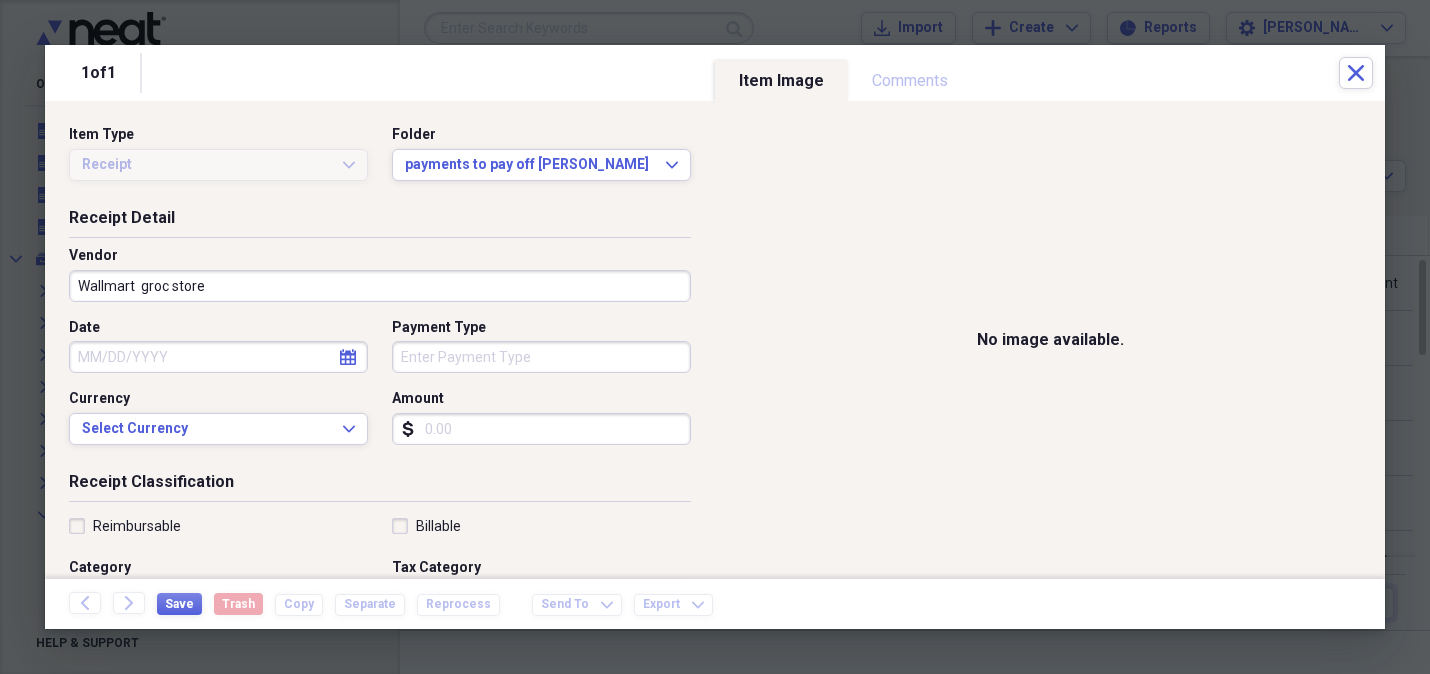 click on "calendar" 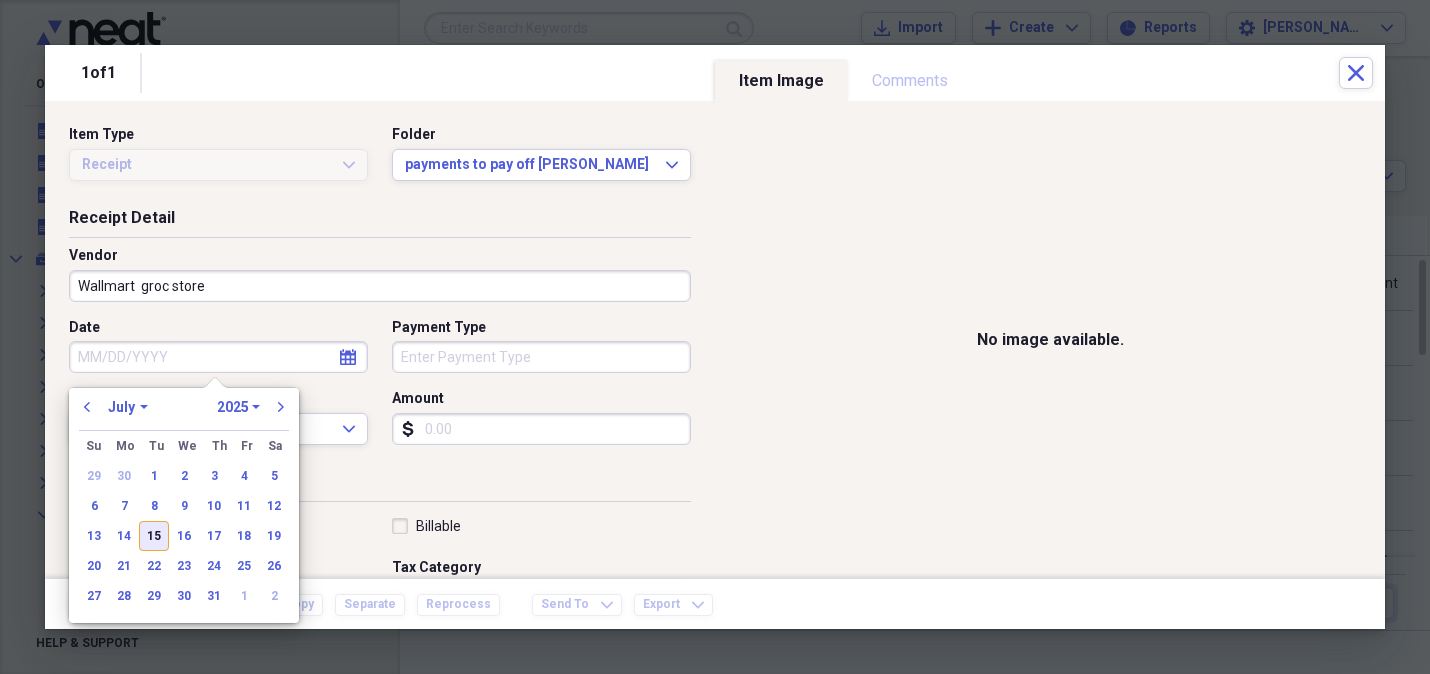 click on "15" at bounding box center [154, 536] 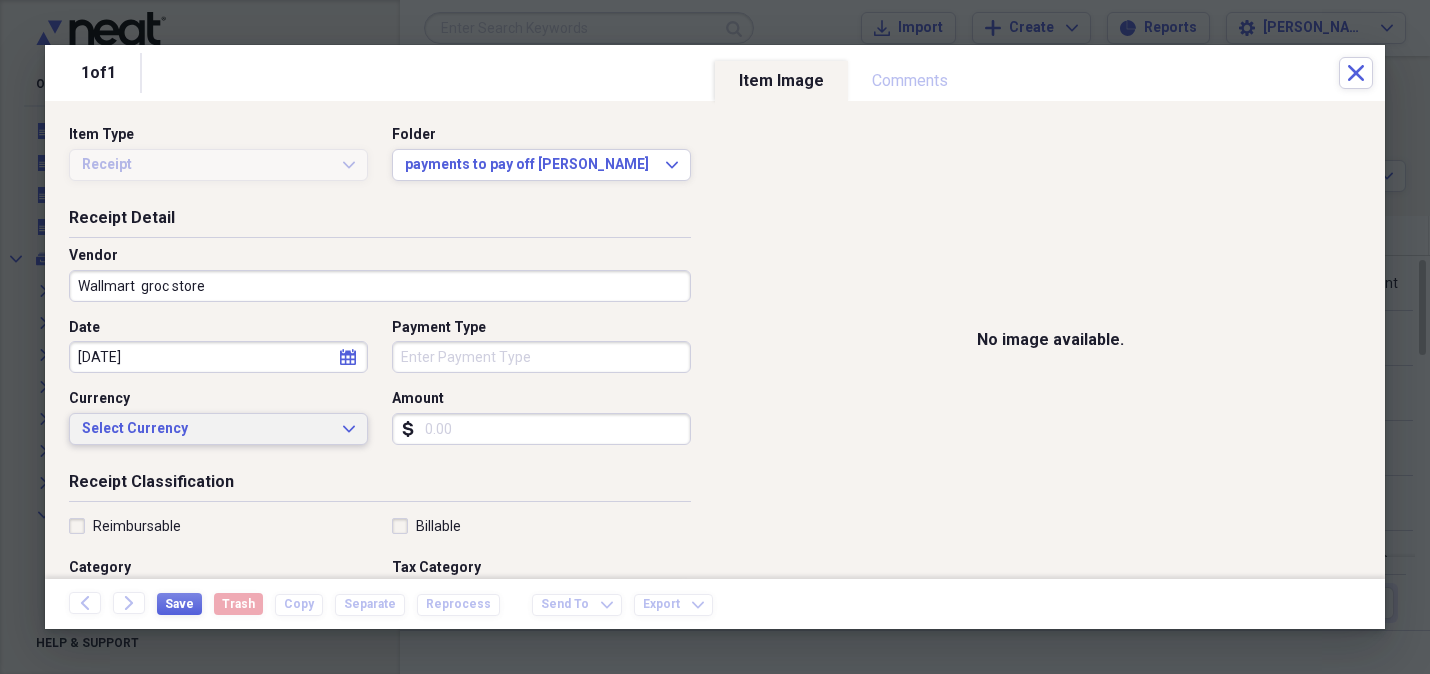 click on "Select Currency Expand" at bounding box center [218, 429] 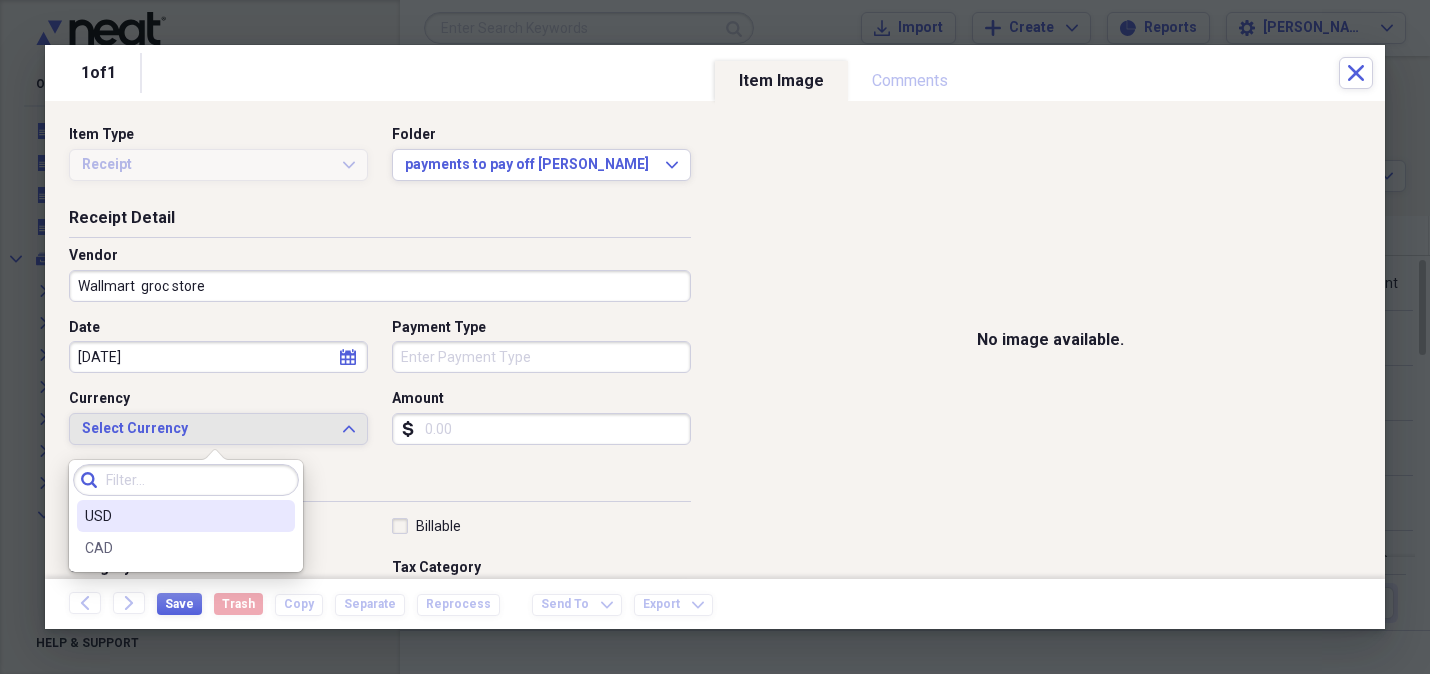 click on "USD" at bounding box center [174, 516] 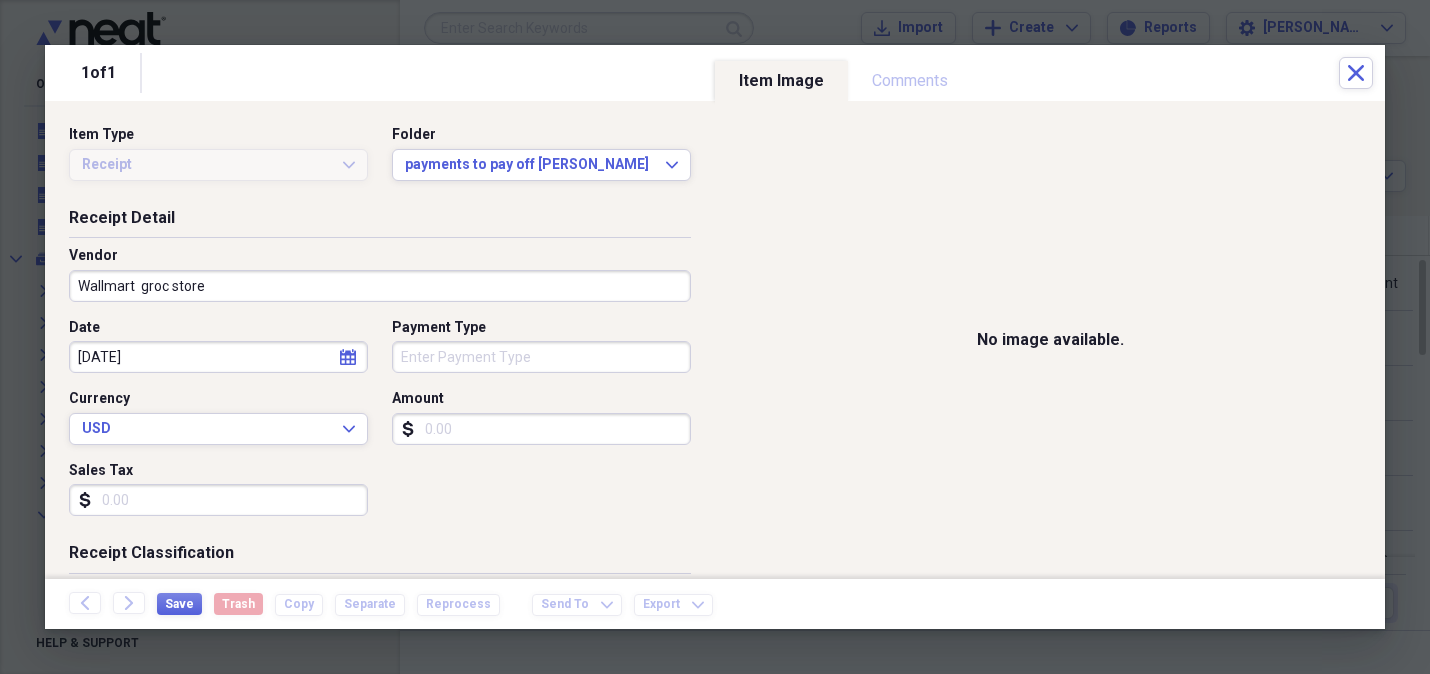 click on "Payment Type" at bounding box center [541, 357] 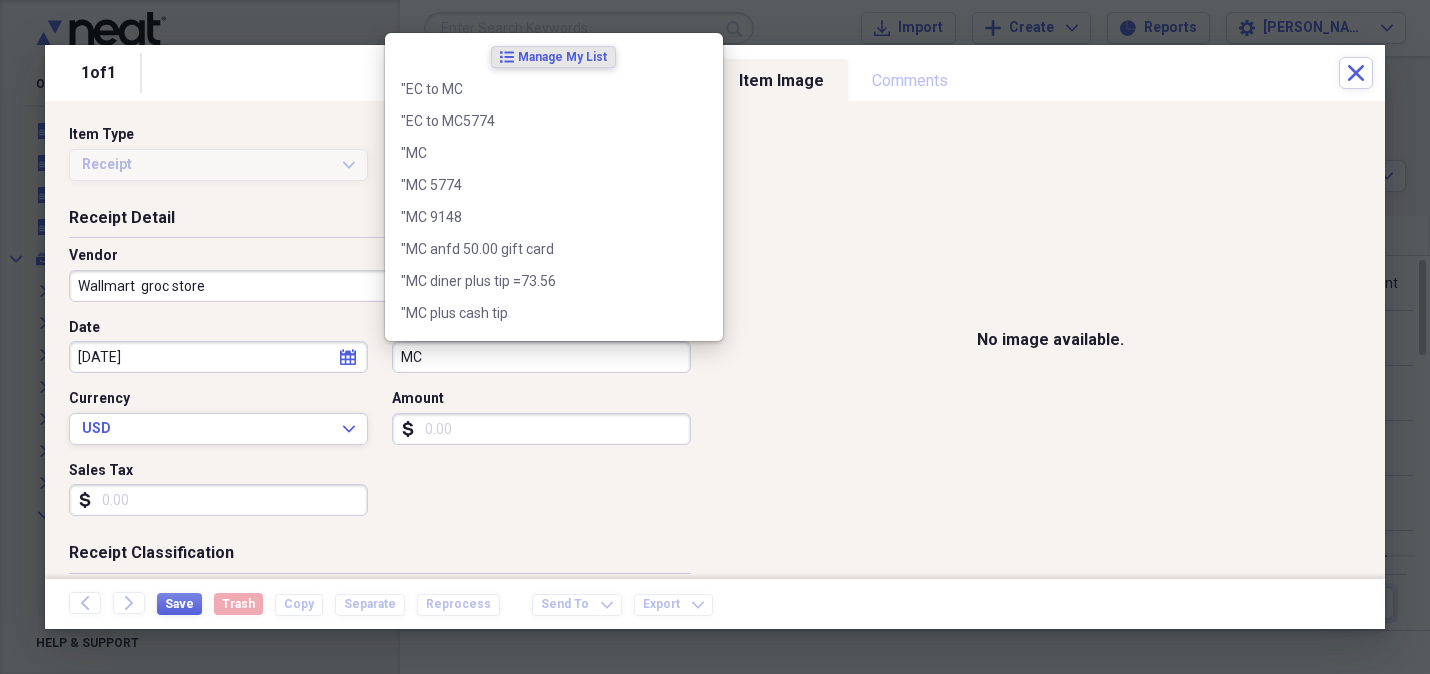 type on "MC" 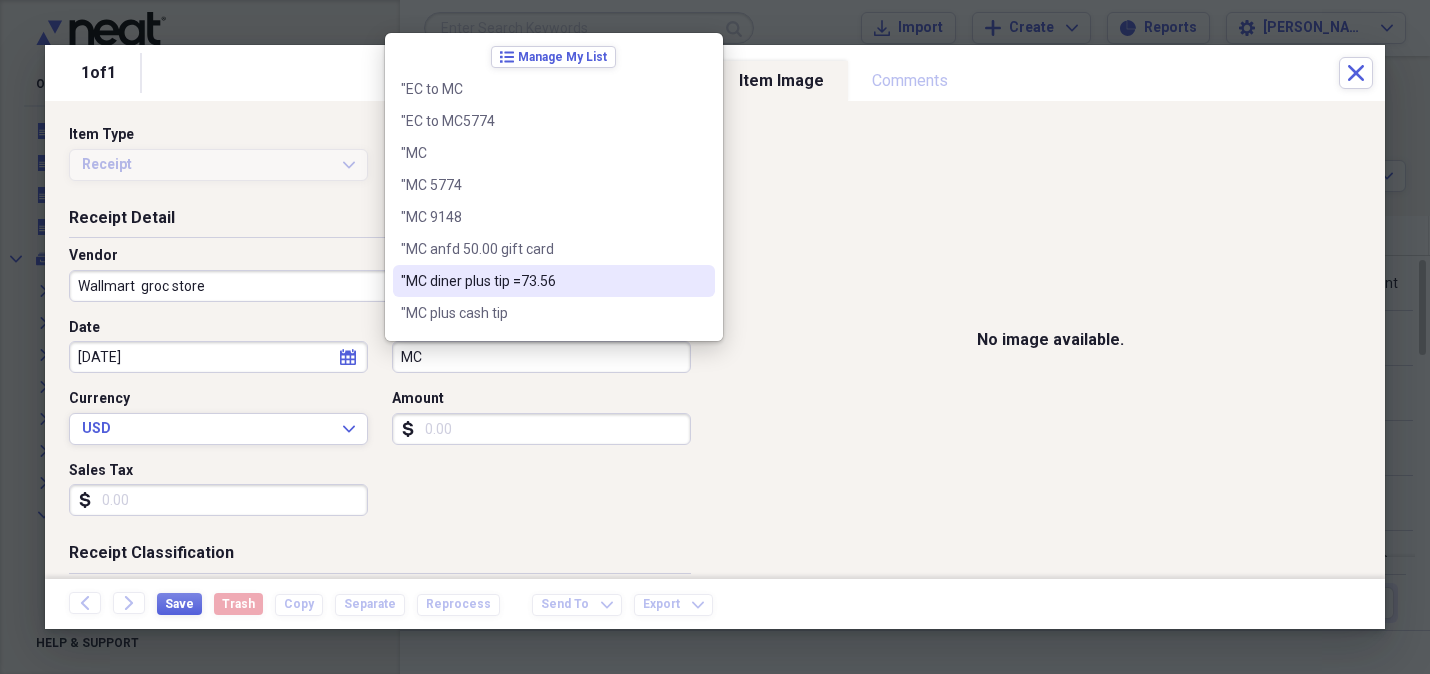 click on "No image available." at bounding box center [1050, 340] 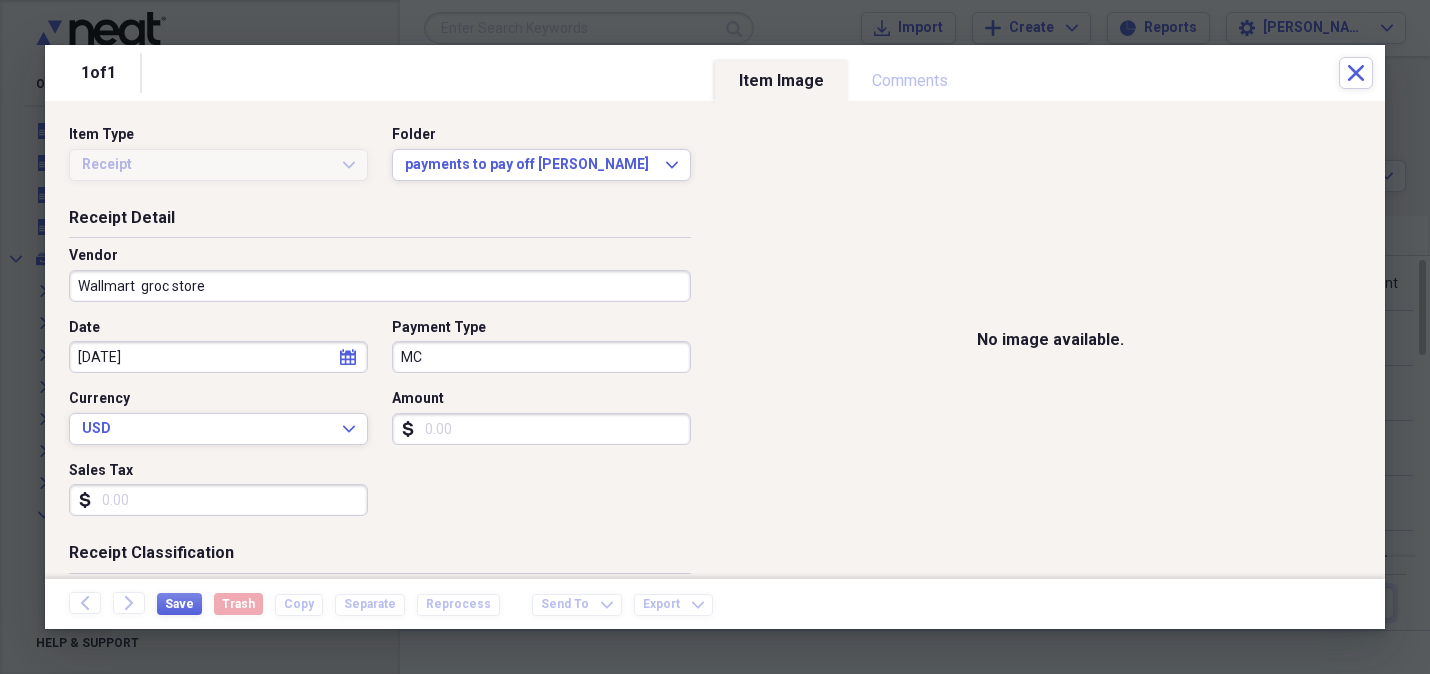 click on "Amount" at bounding box center (541, 429) 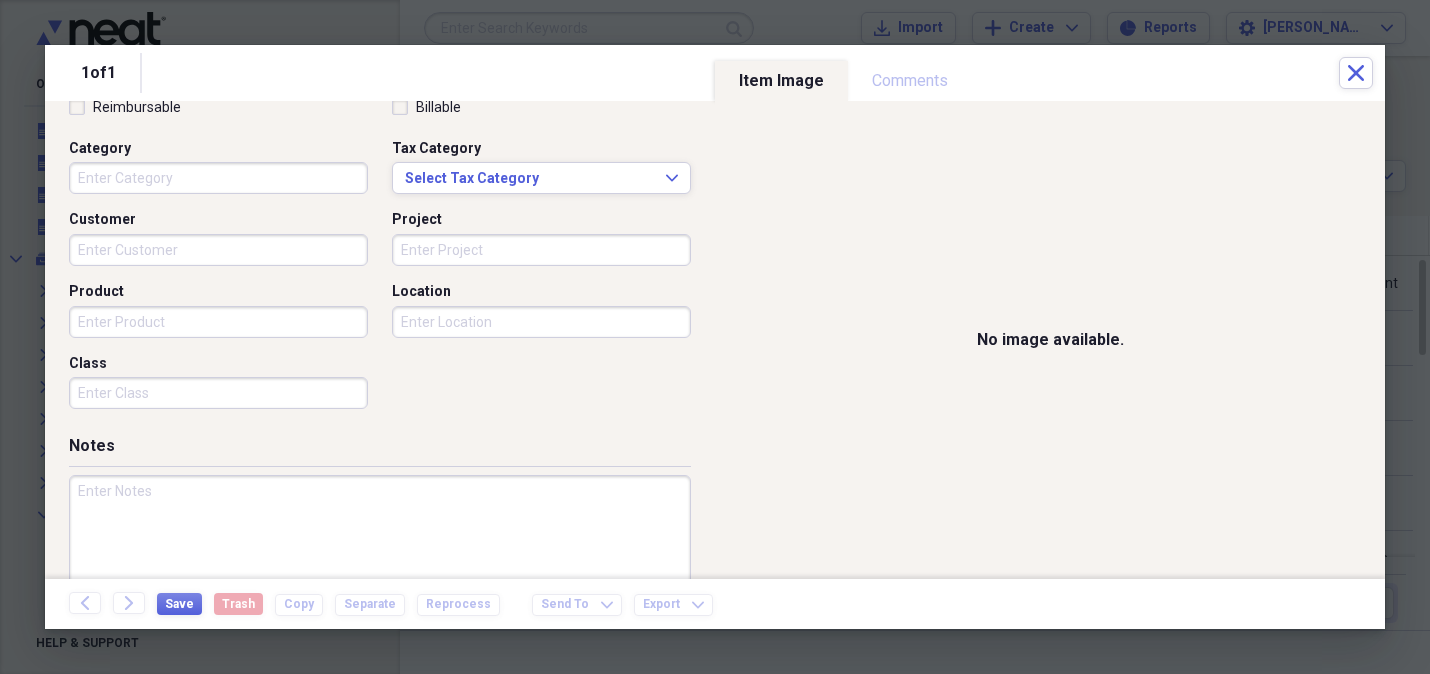 scroll, scrollTop: 542, scrollLeft: 0, axis: vertical 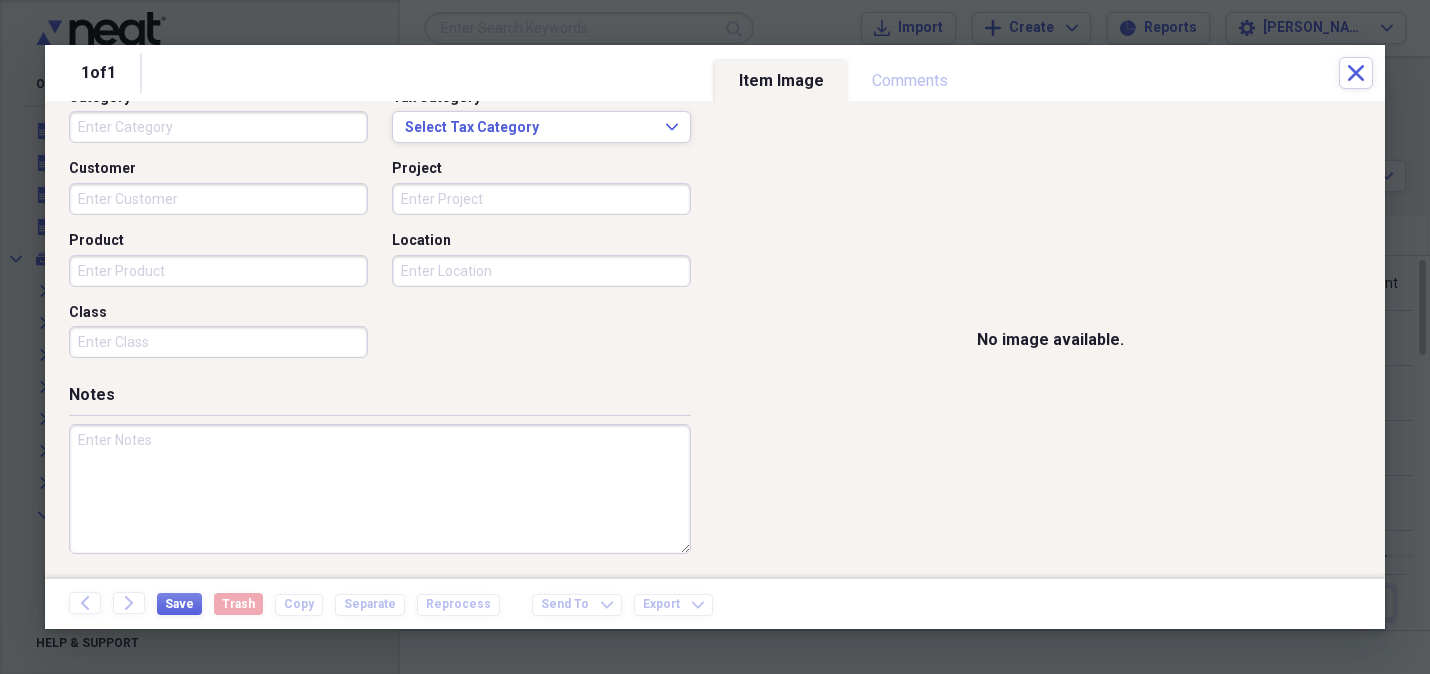 type on "167.72" 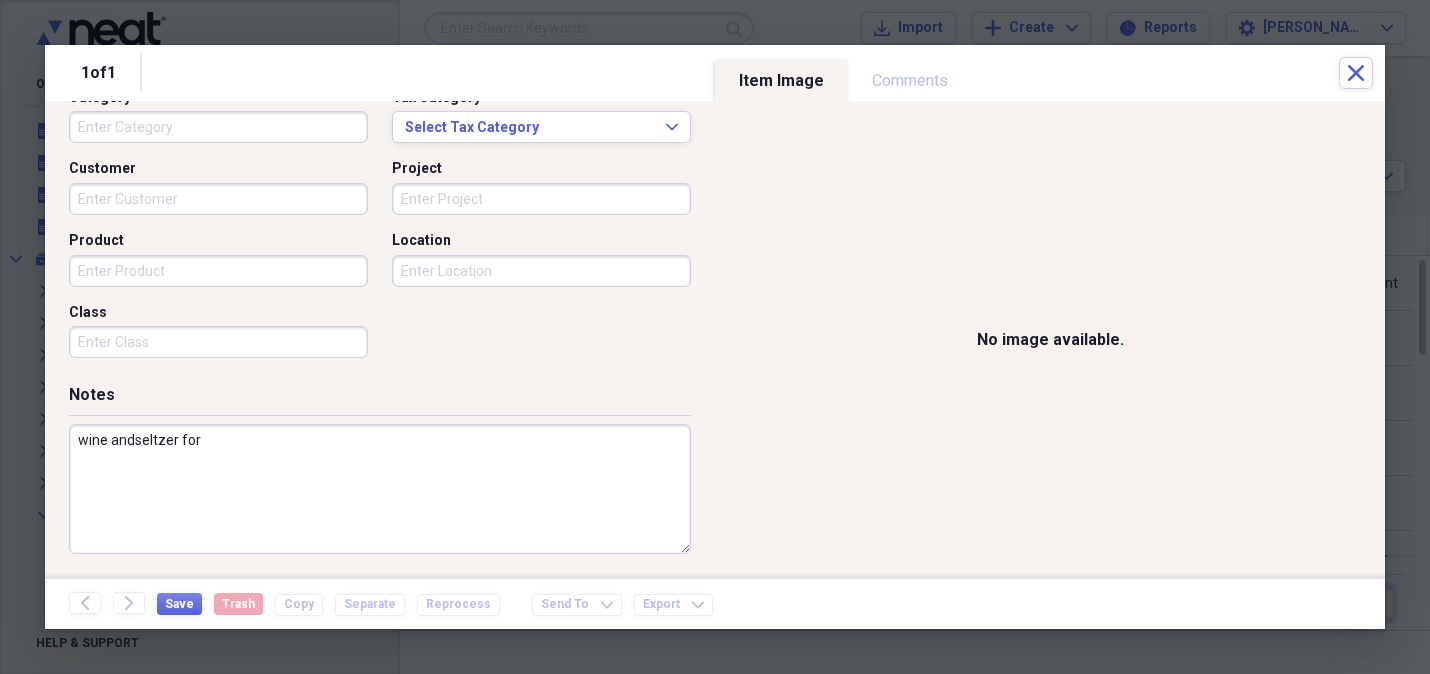 click on "wine andseltzer for" at bounding box center [380, 489] 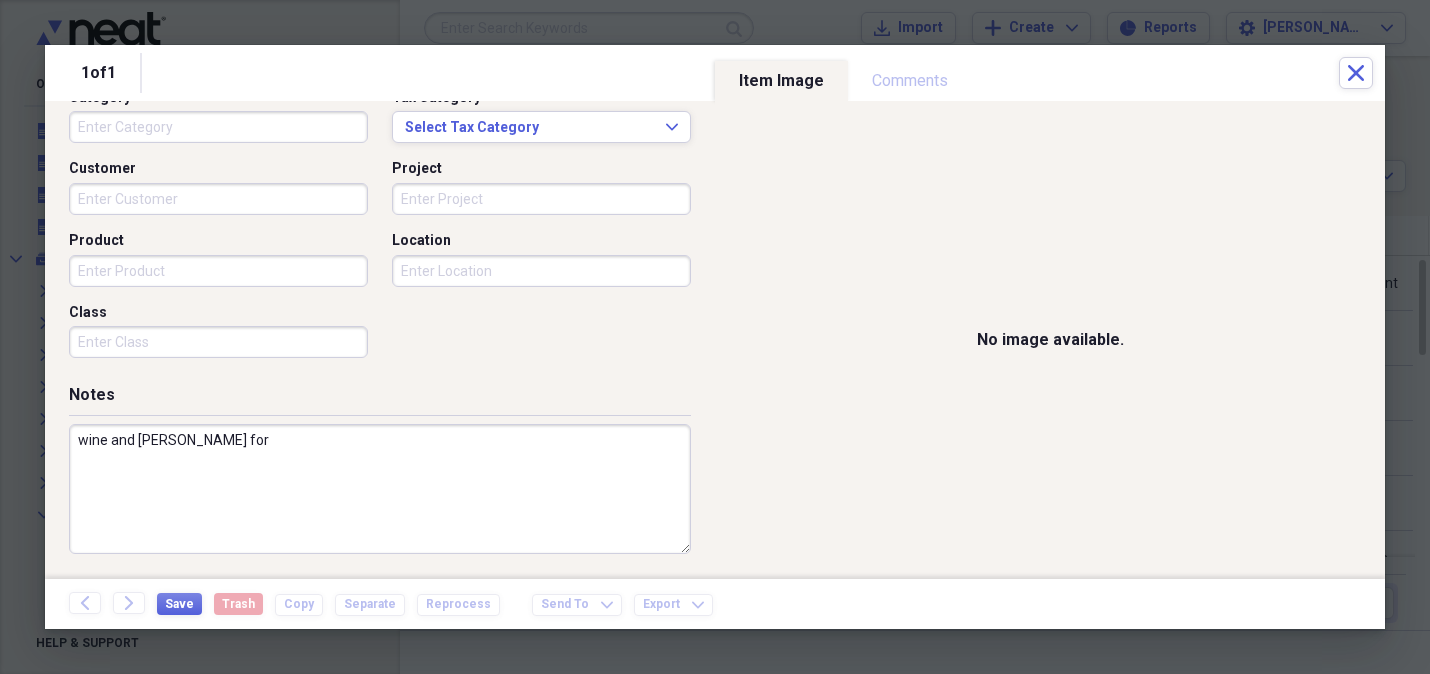 click on "wine and [PERSON_NAME] for" at bounding box center (380, 489) 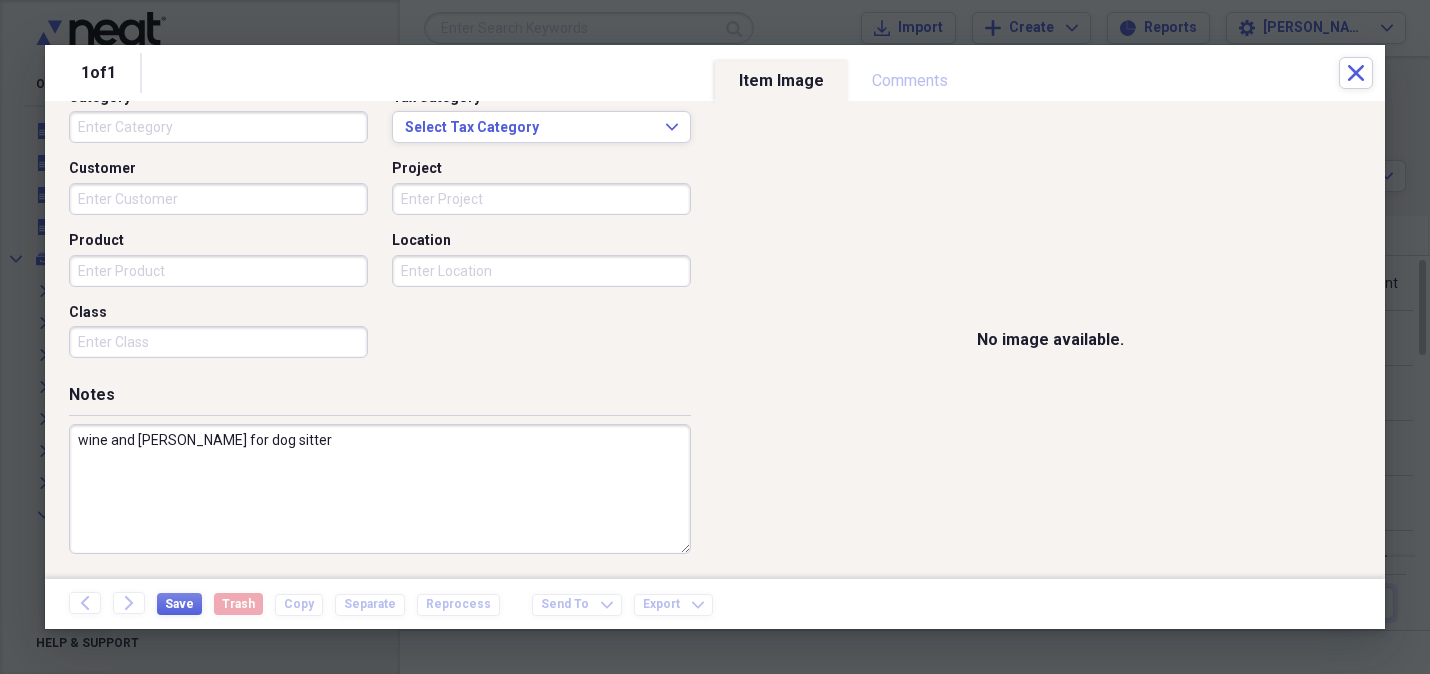 type on "wine and [PERSON_NAME] for dog sitter" 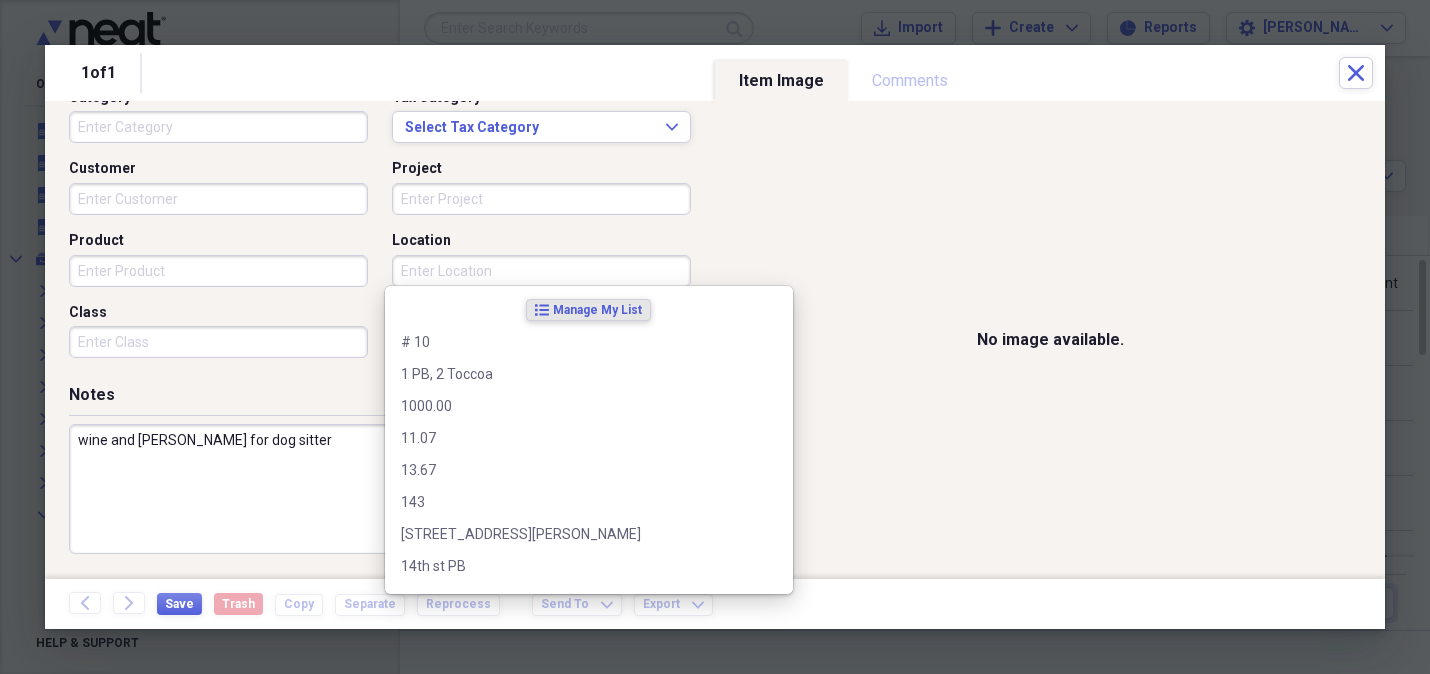 click on "Location" at bounding box center (541, 271) 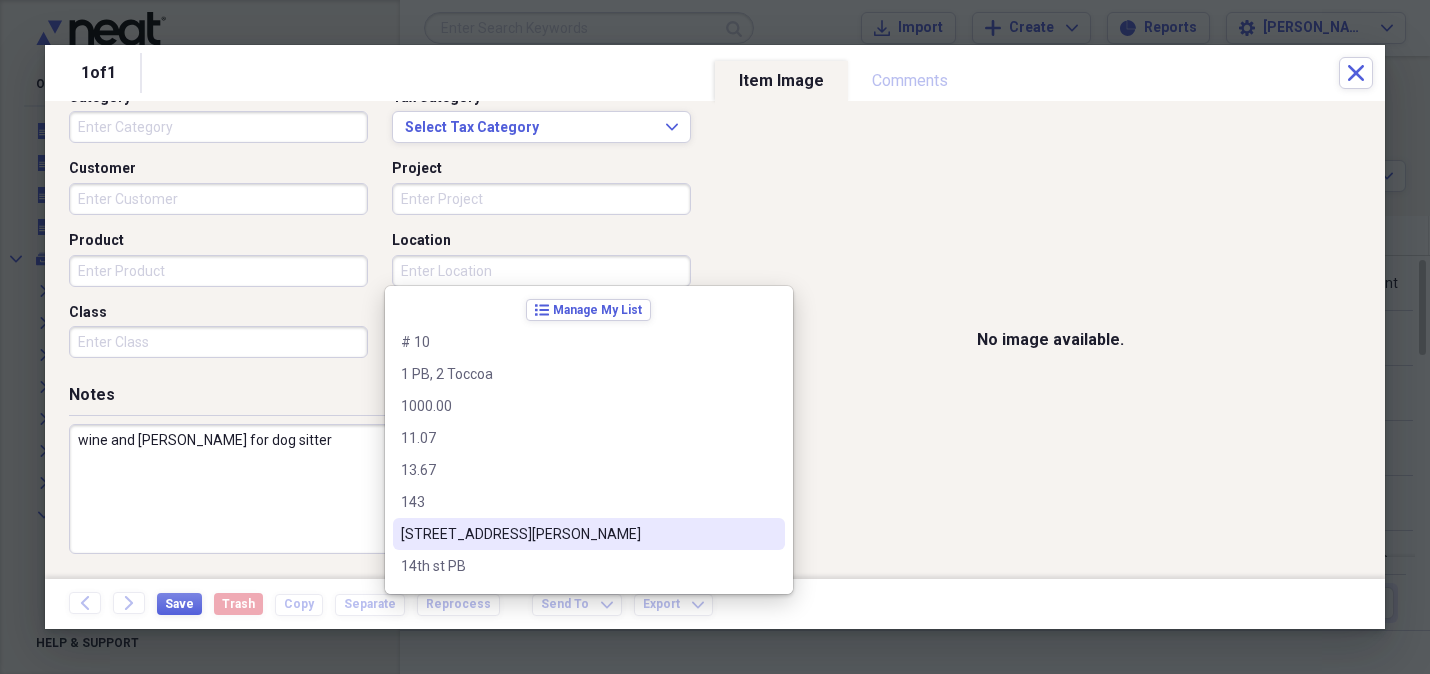click on "[STREET_ADDRESS][PERSON_NAME]" at bounding box center (589, 534) 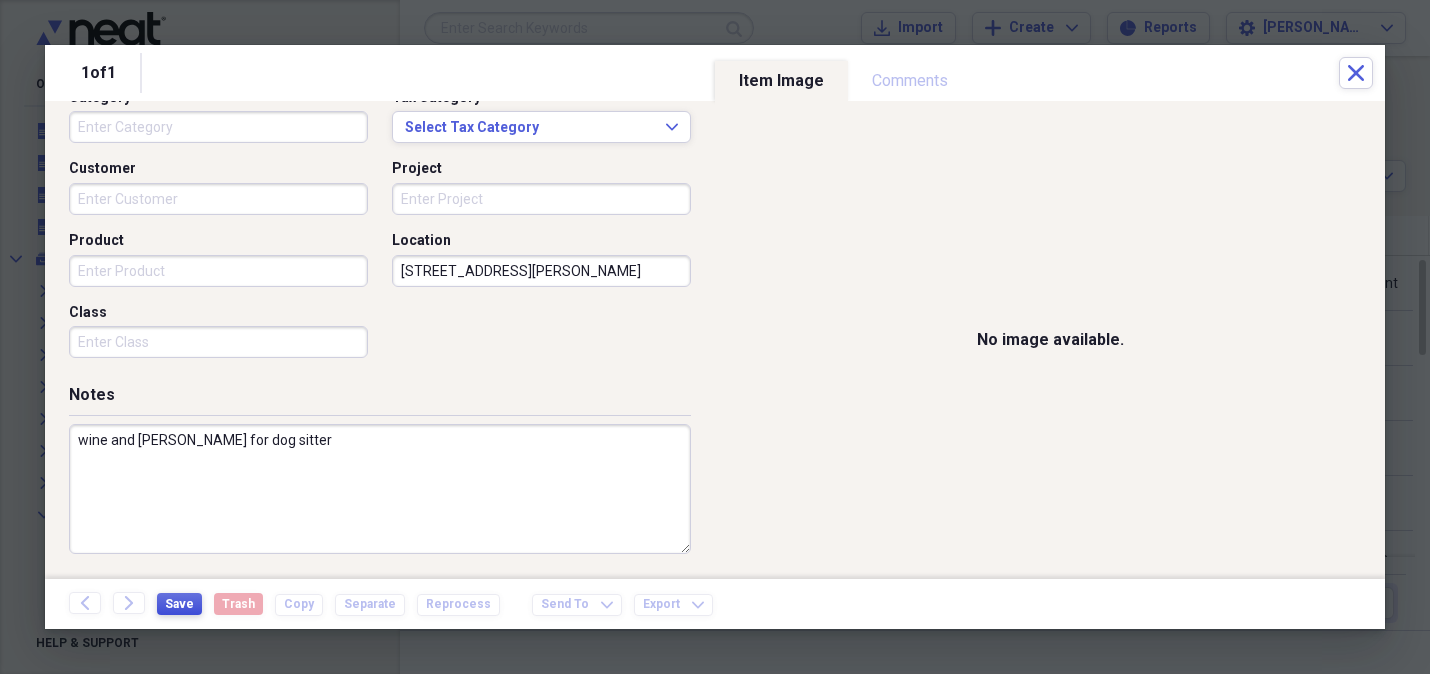 click on "Save" at bounding box center (179, 604) 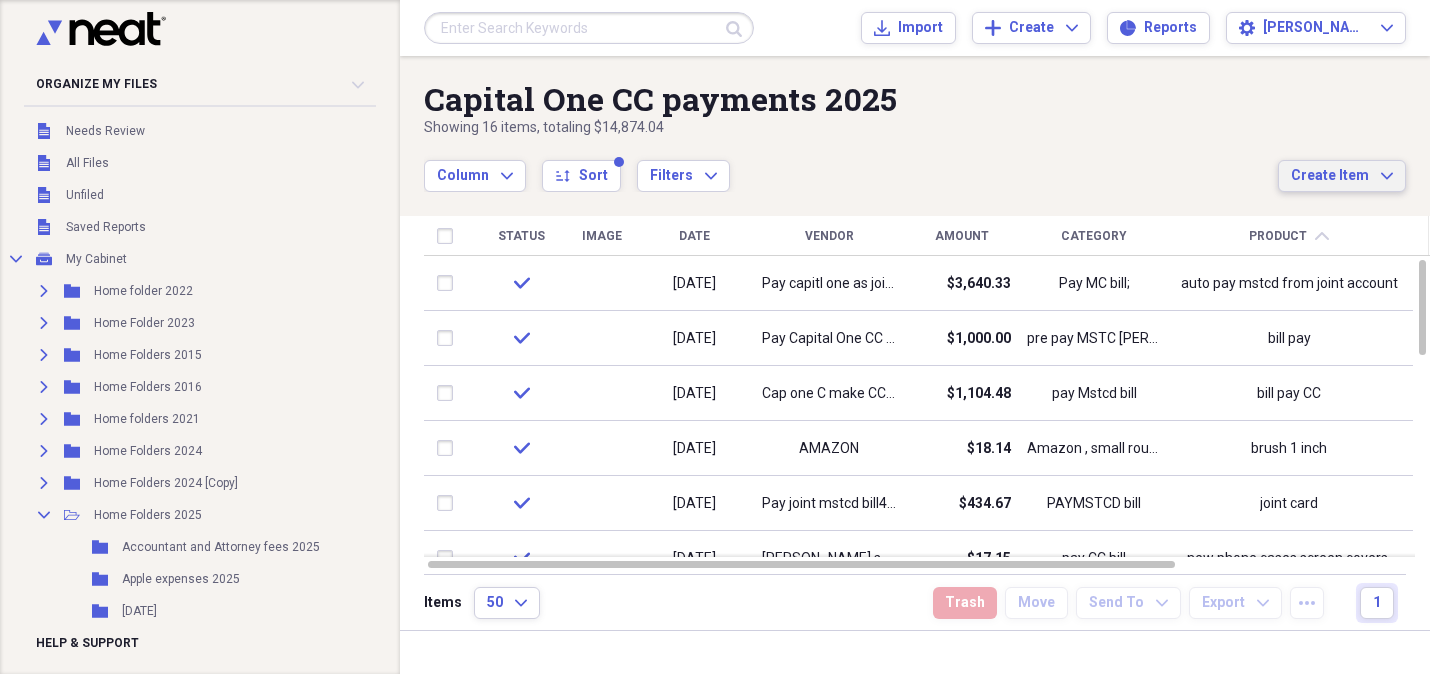 click on "Create Item" at bounding box center [1330, 176] 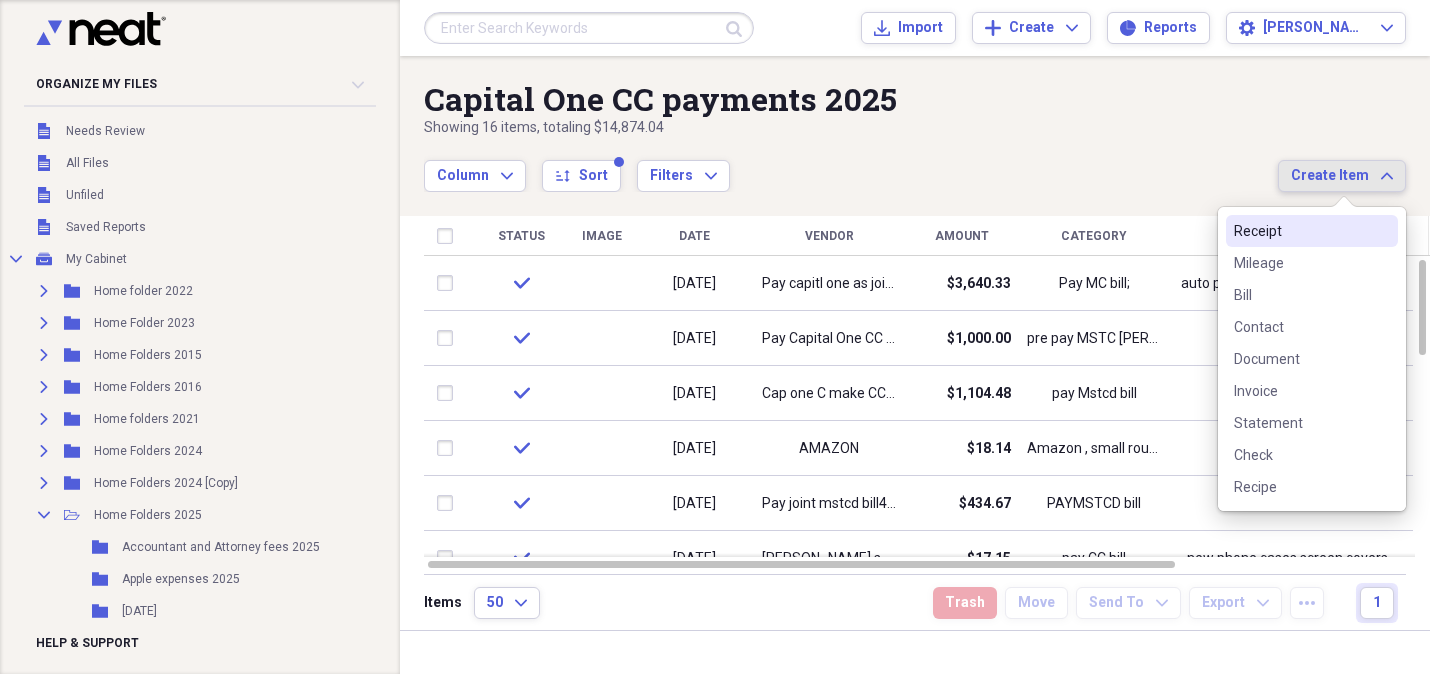 click on "Receipt" at bounding box center [1300, 231] 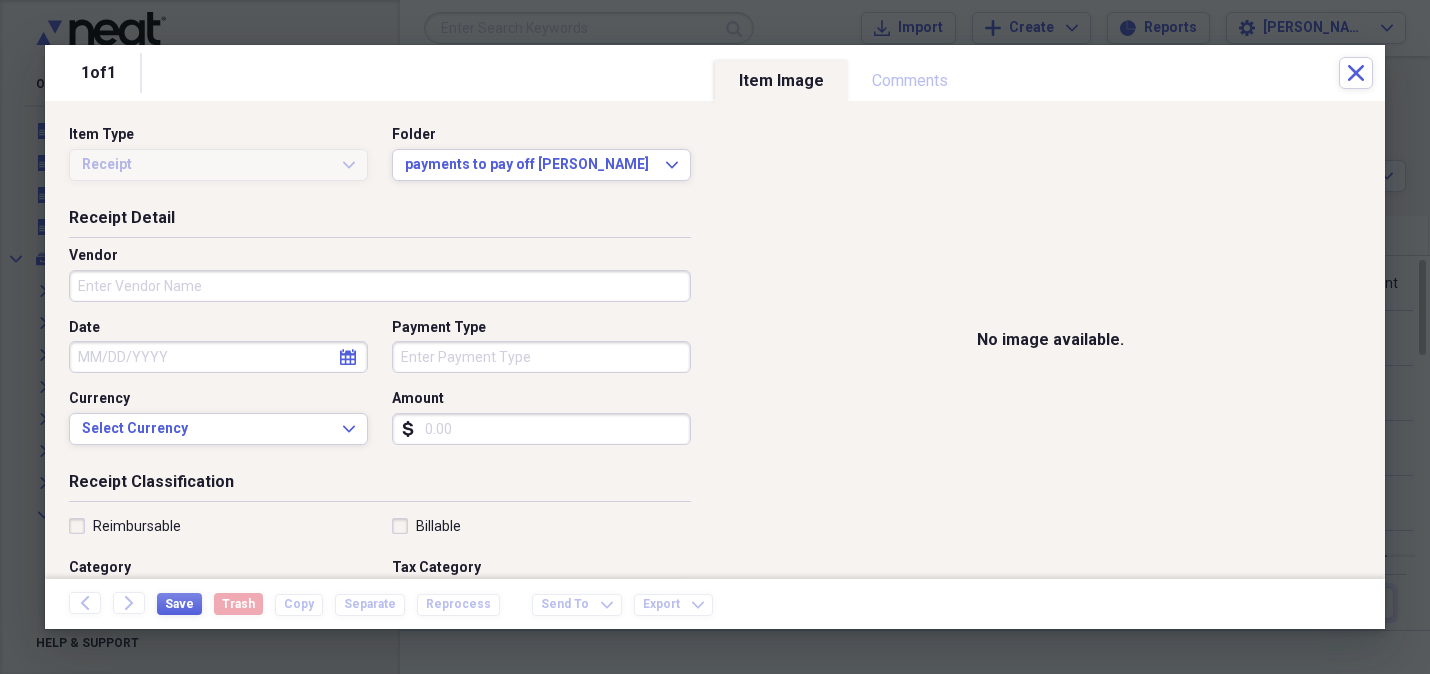 click on "Vendor" at bounding box center [380, 286] 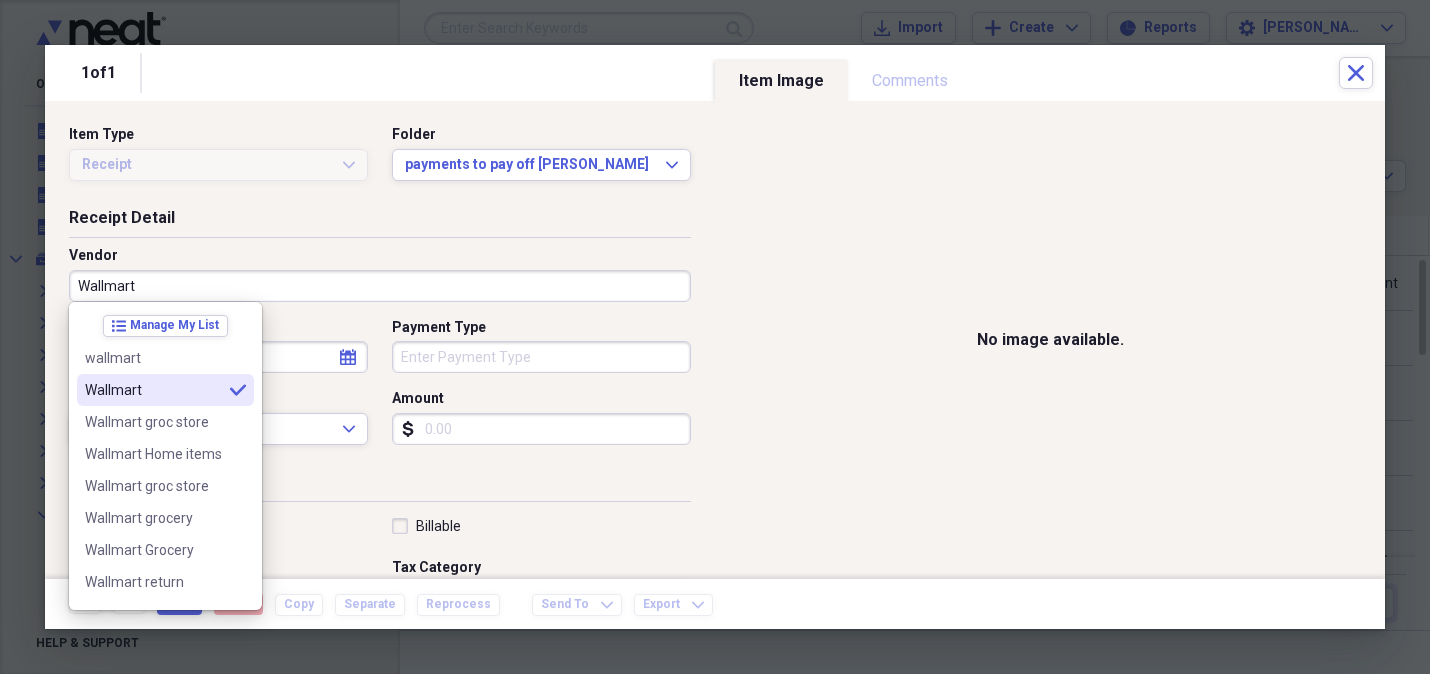 type on "Wallmart" 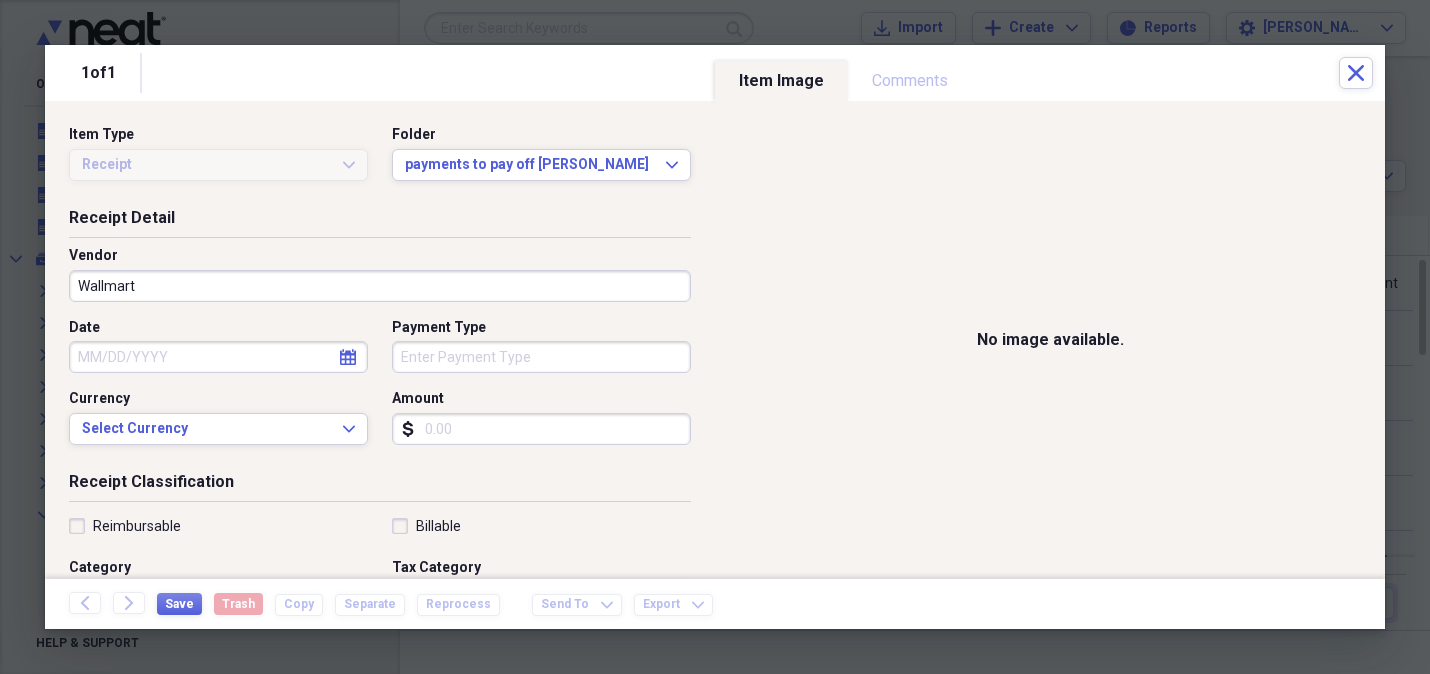 click 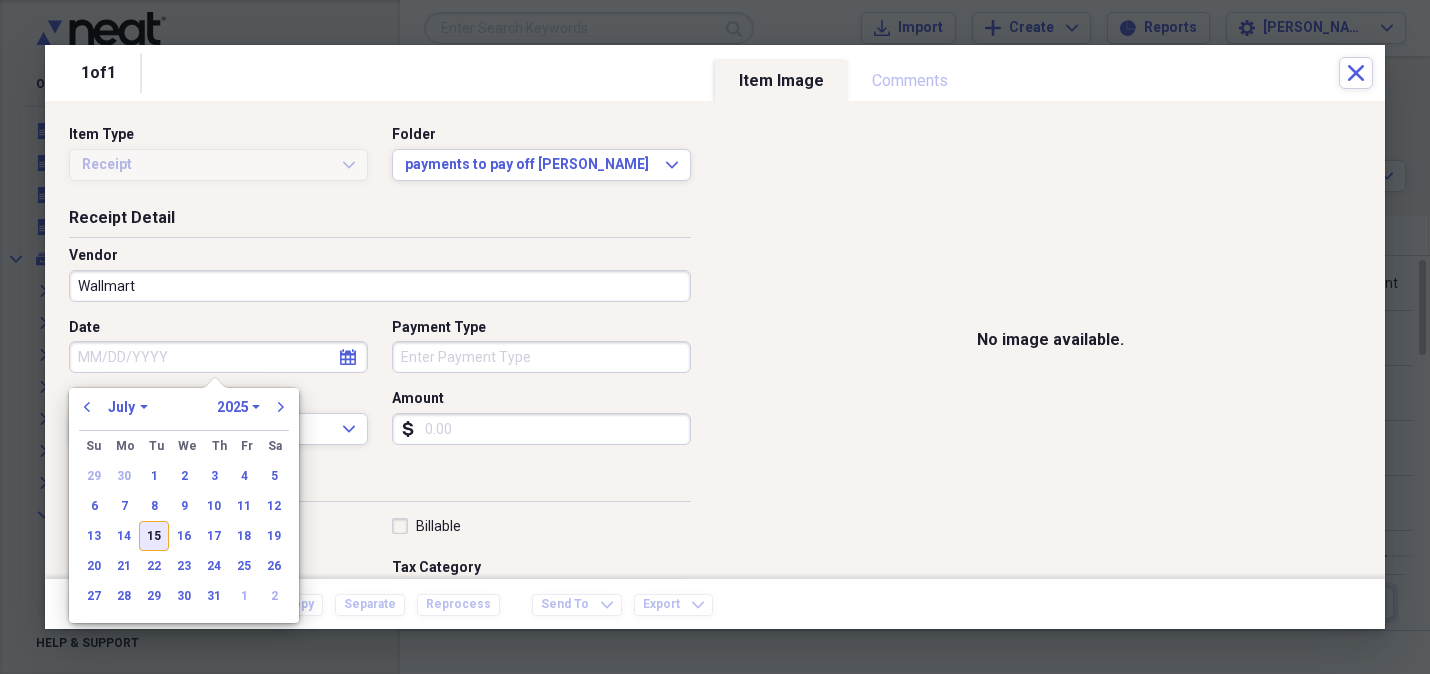 click on "15" at bounding box center [154, 536] 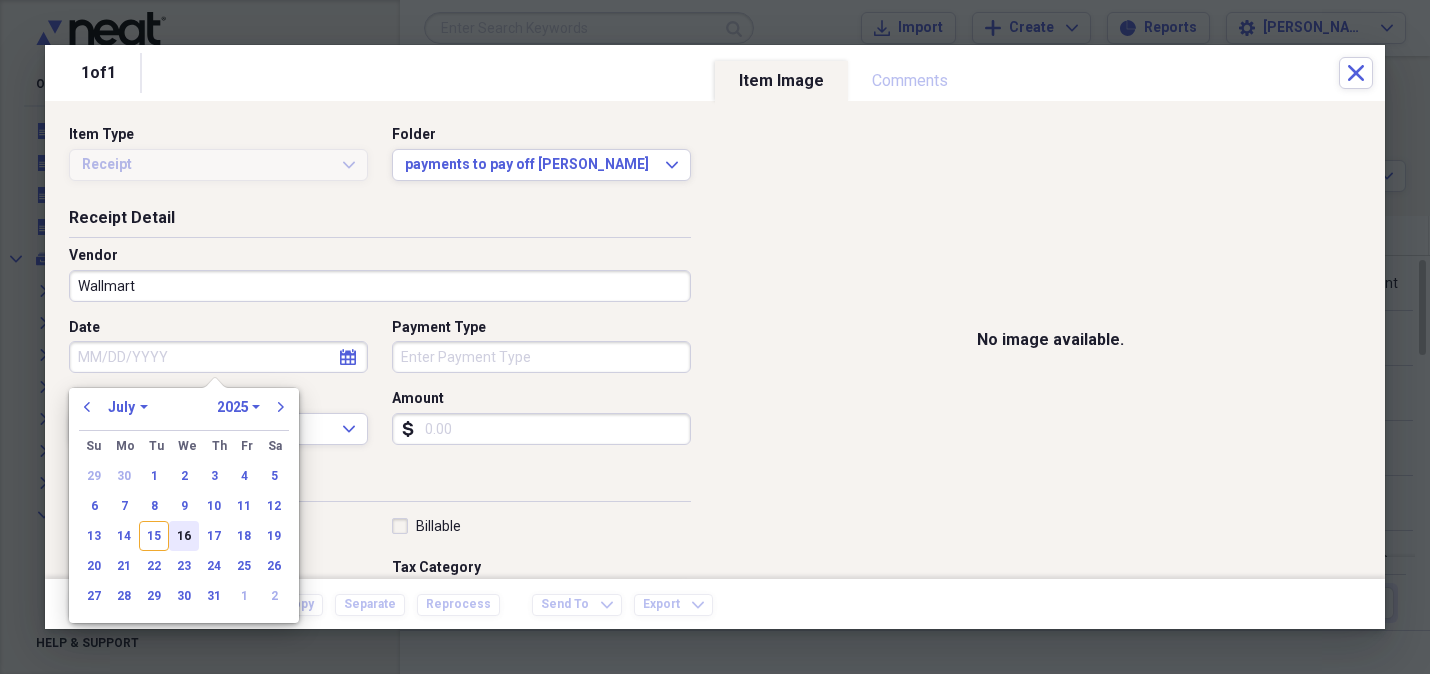 type on "[DATE]" 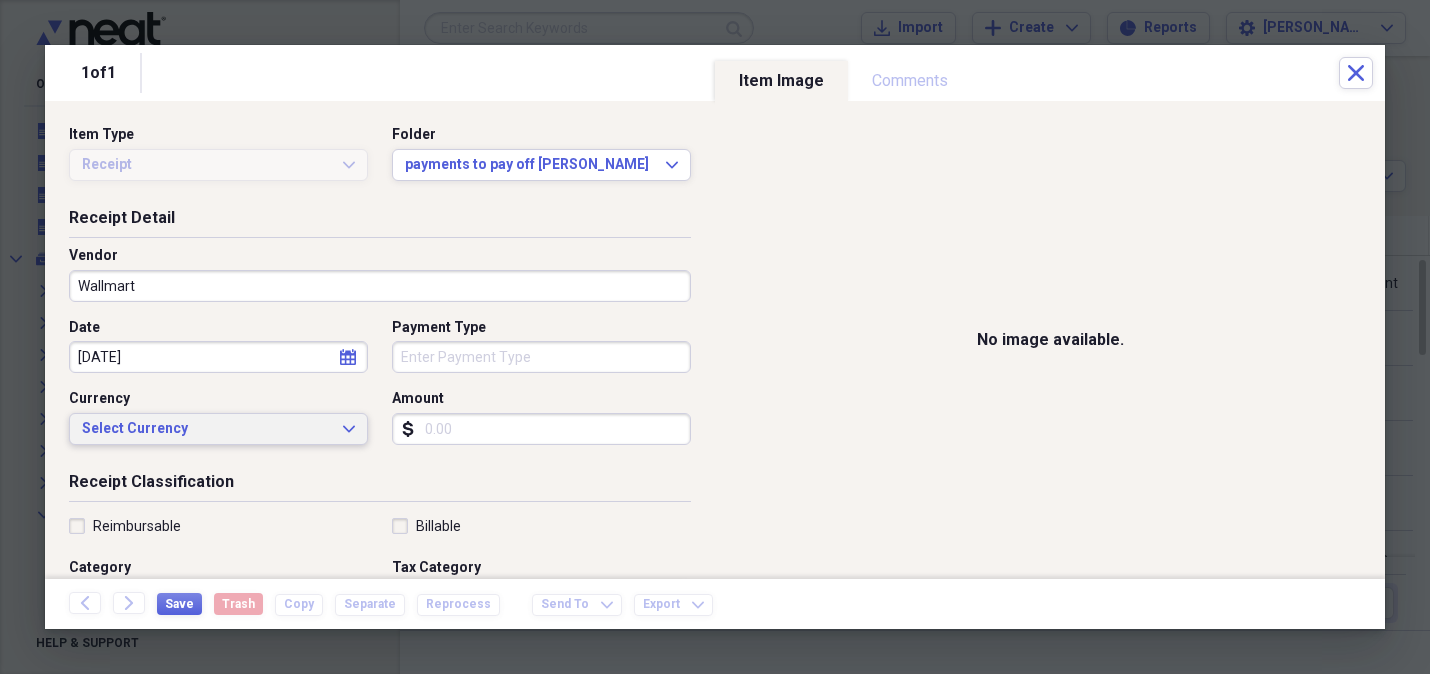 click on "Expand" 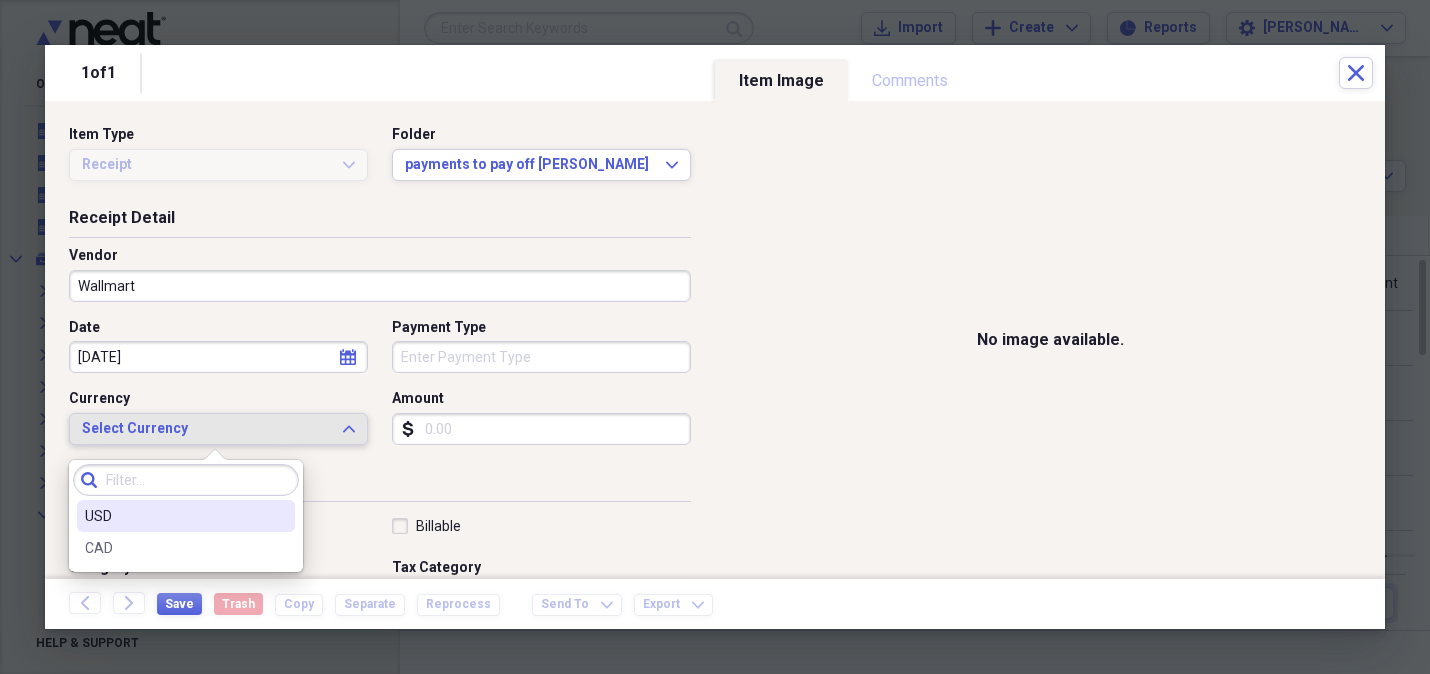 drag, startPoint x: 222, startPoint y: 506, endPoint x: 312, endPoint y: 439, distance: 112.200714 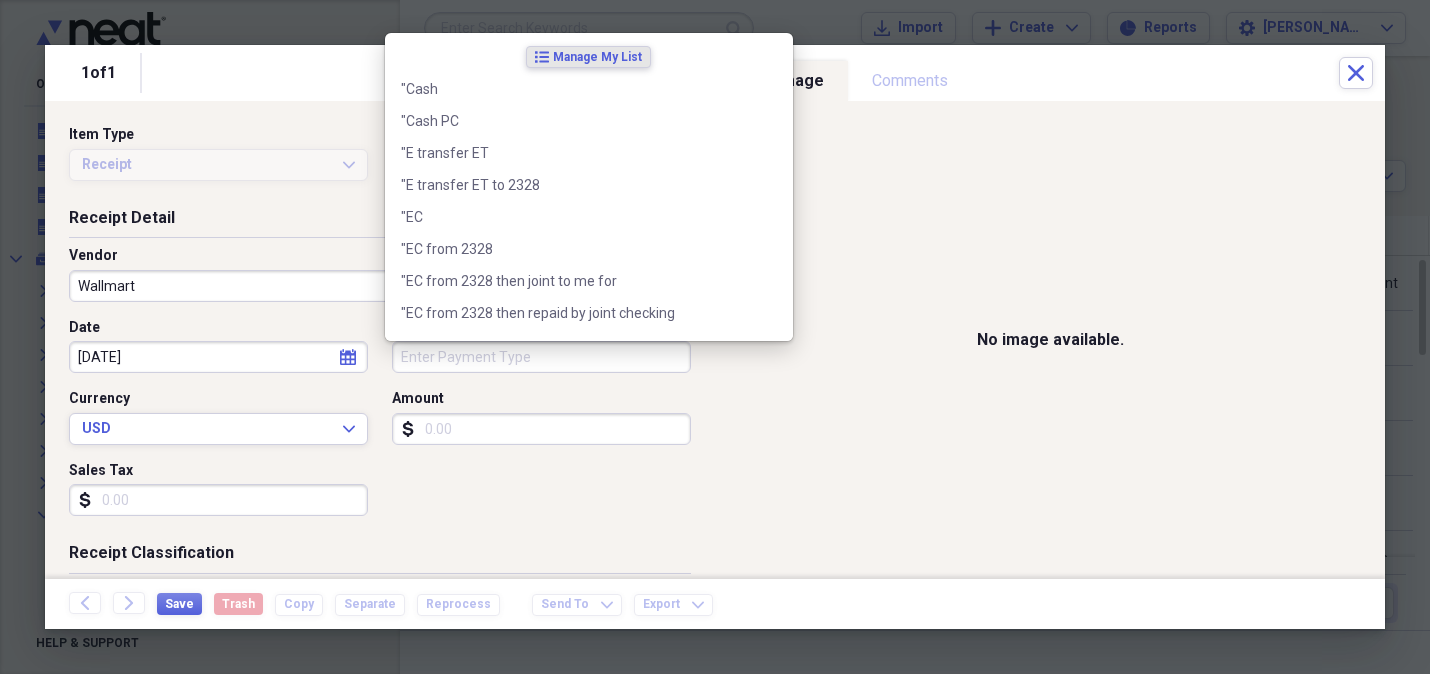 click on "Payment Type" at bounding box center [541, 357] 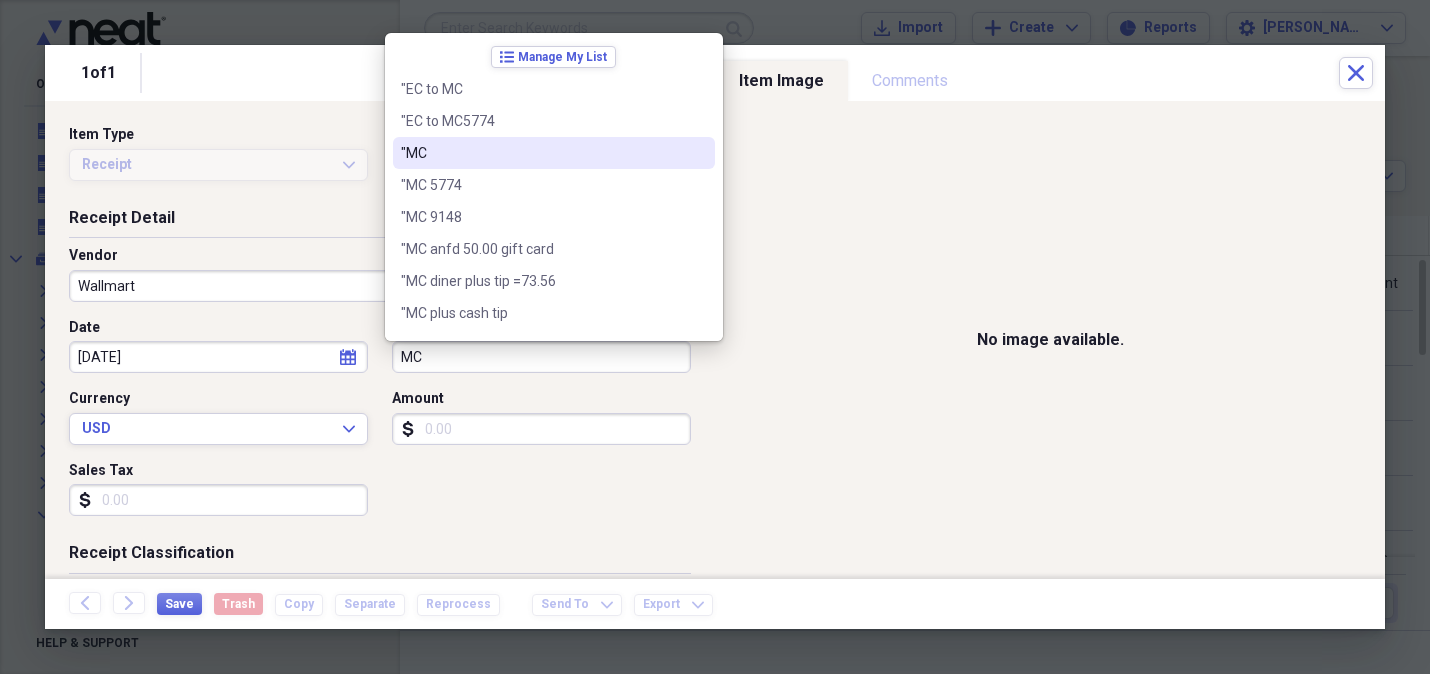 click on ""MC" at bounding box center (542, 153) 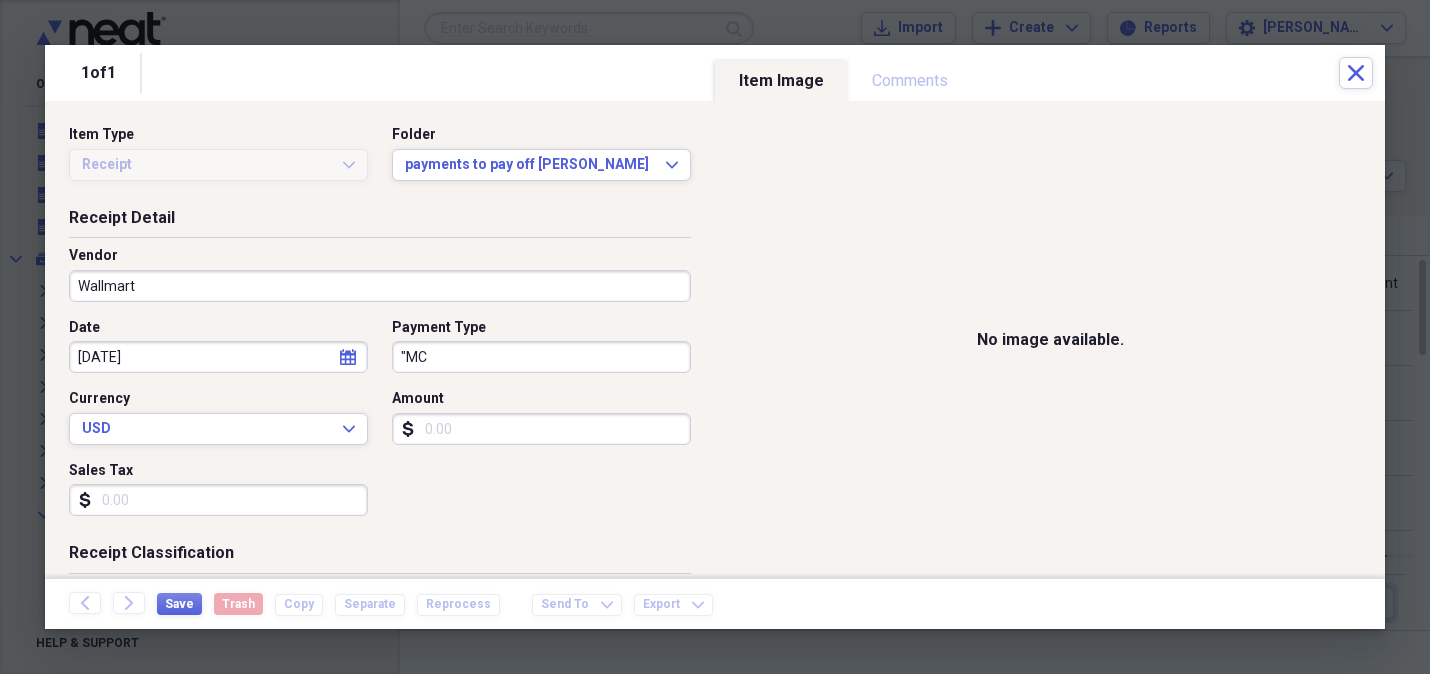 click on "Amount" at bounding box center (541, 429) 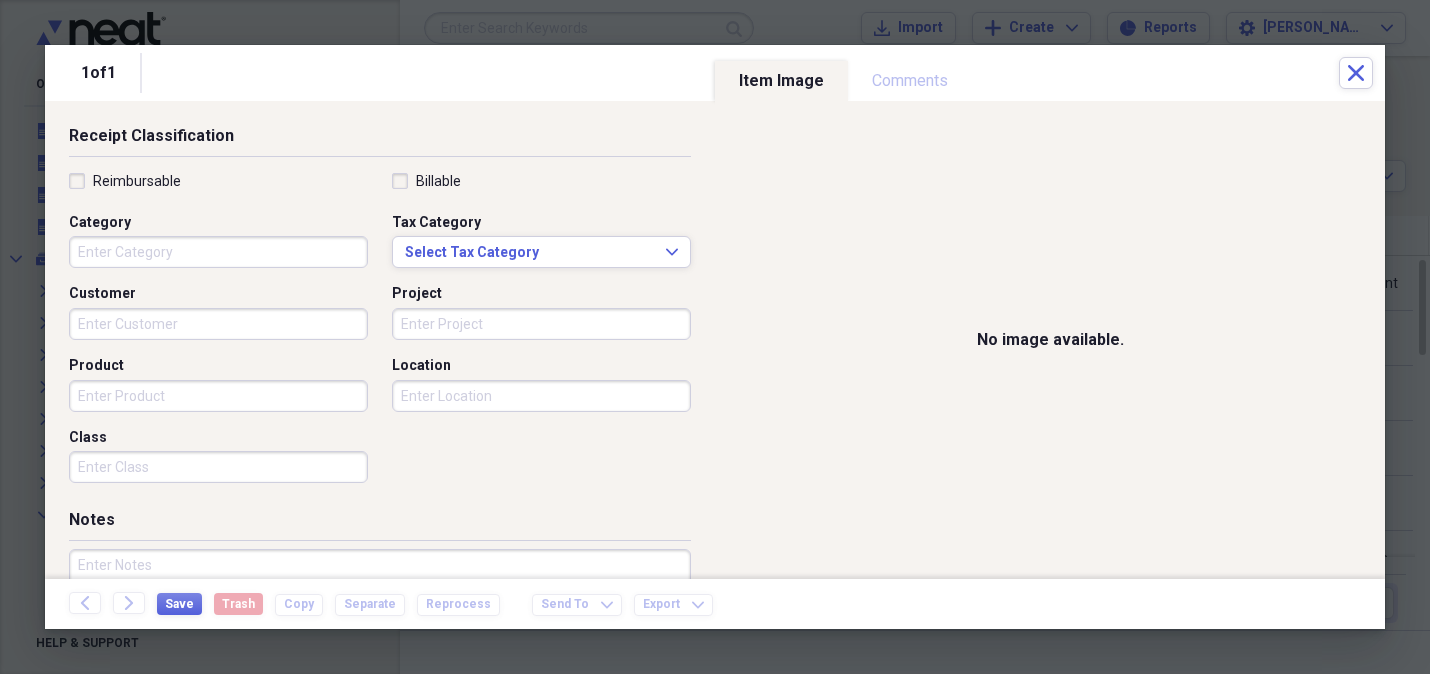 scroll, scrollTop: 542, scrollLeft: 0, axis: vertical 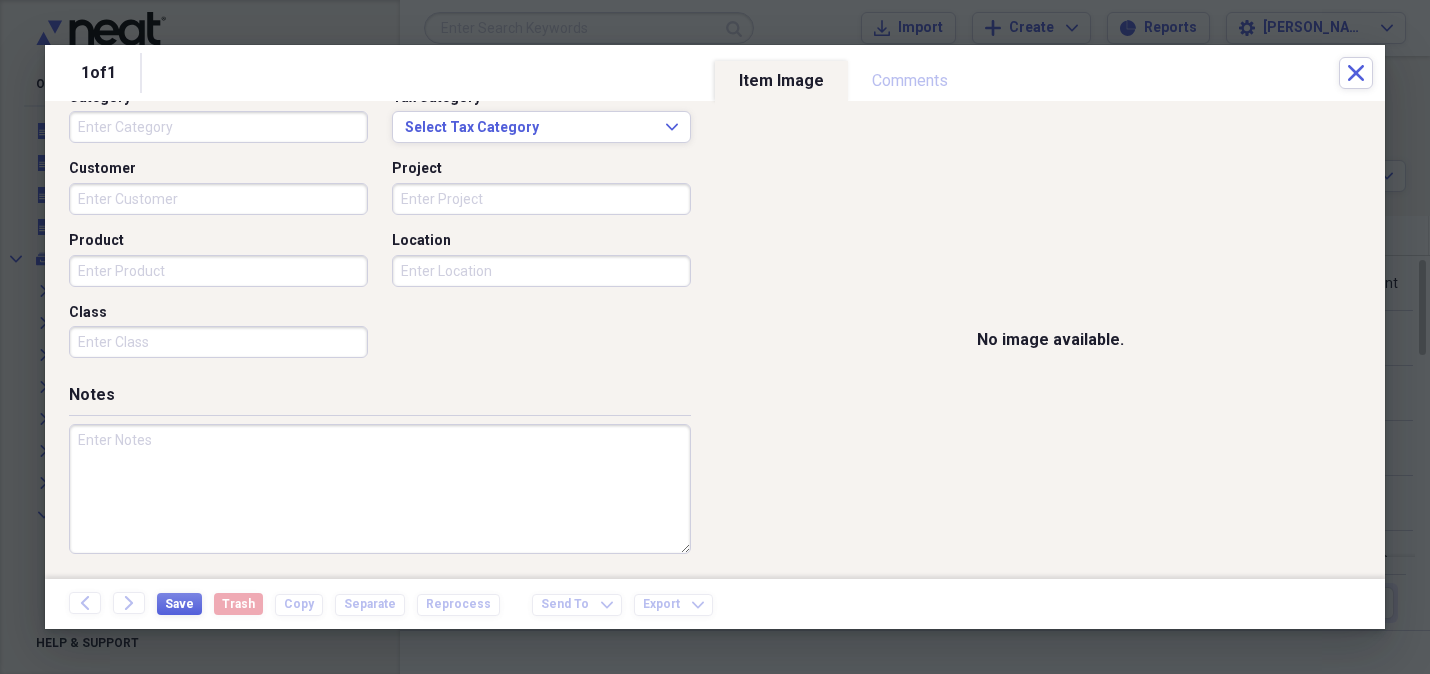 type on "96.30" 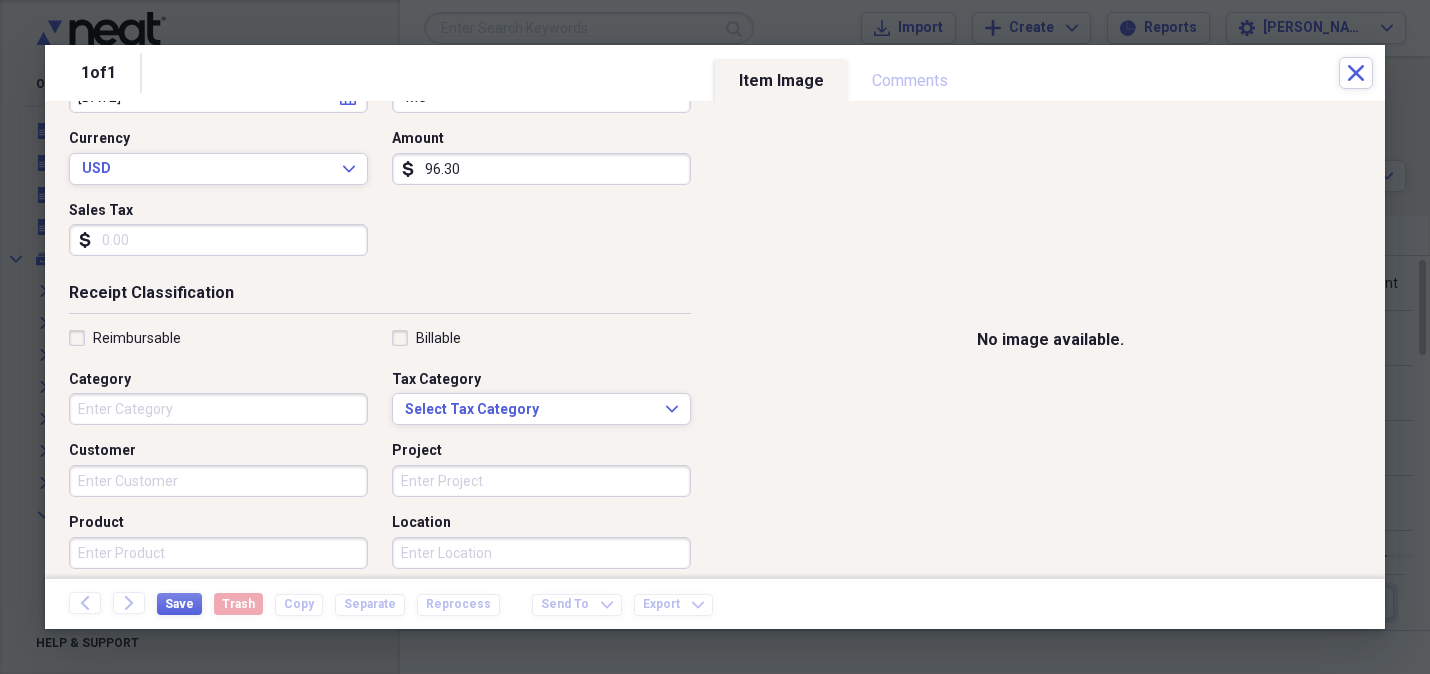 scroll, scrollTop: 262, scrollLeft: 0, axis: vertical 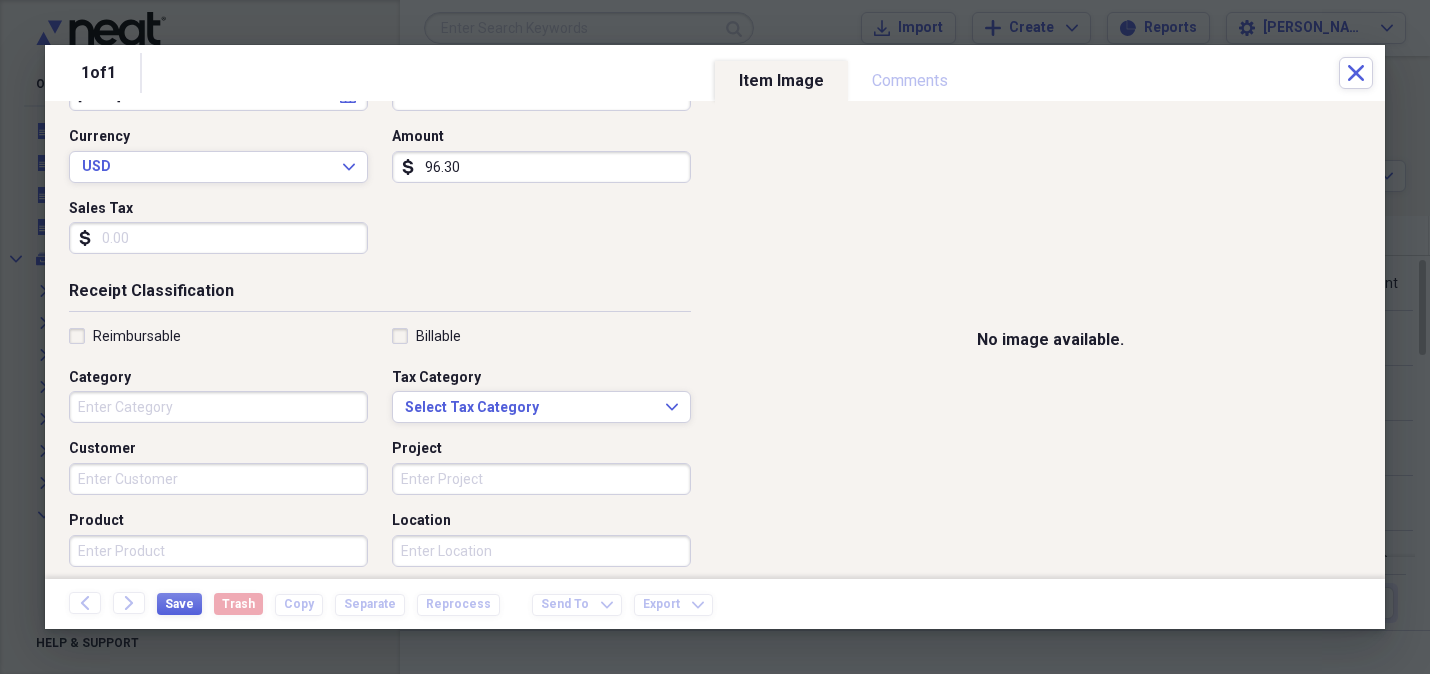 drag, startPoint x: 97, startPoint y: 404, endPoint x: 1411, endPoint y: 310, distance: 1317.3579 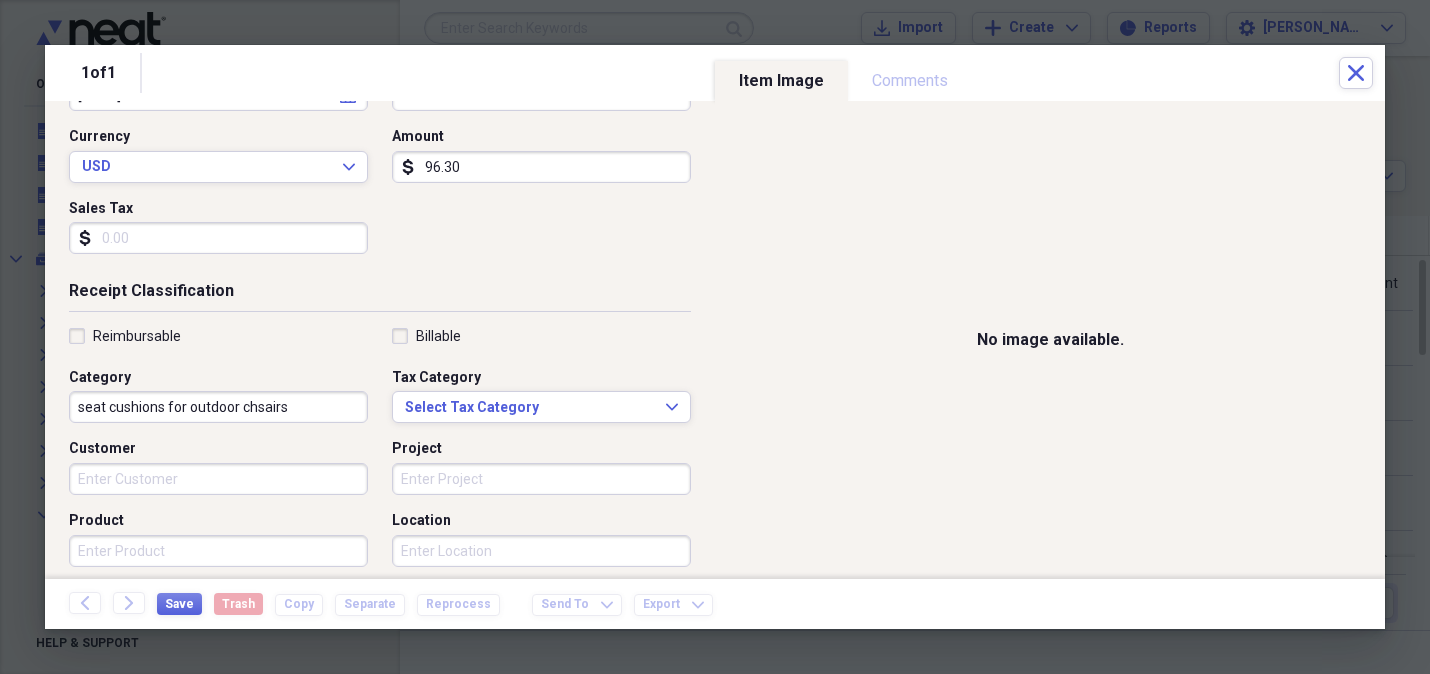 type on "seat cushions for outdoor chsairs" 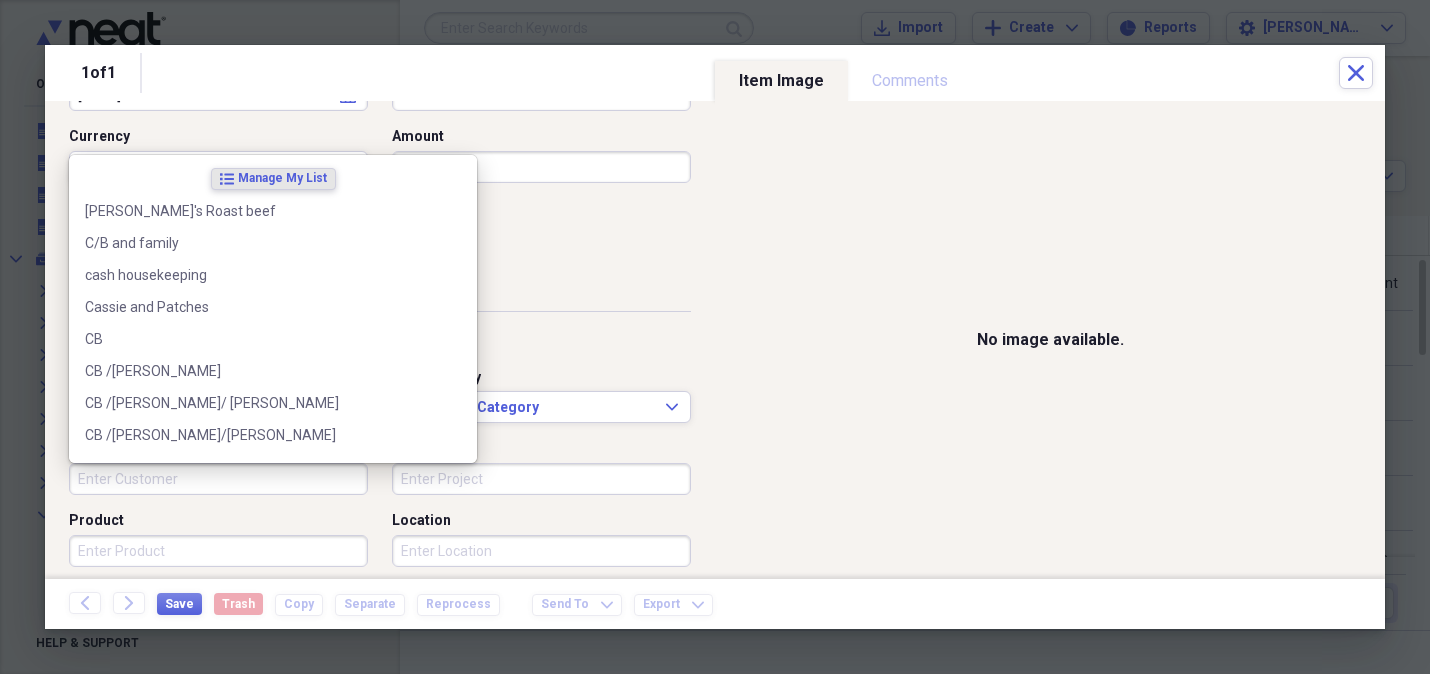 click on "Customer" at bounding box center [218, 479] 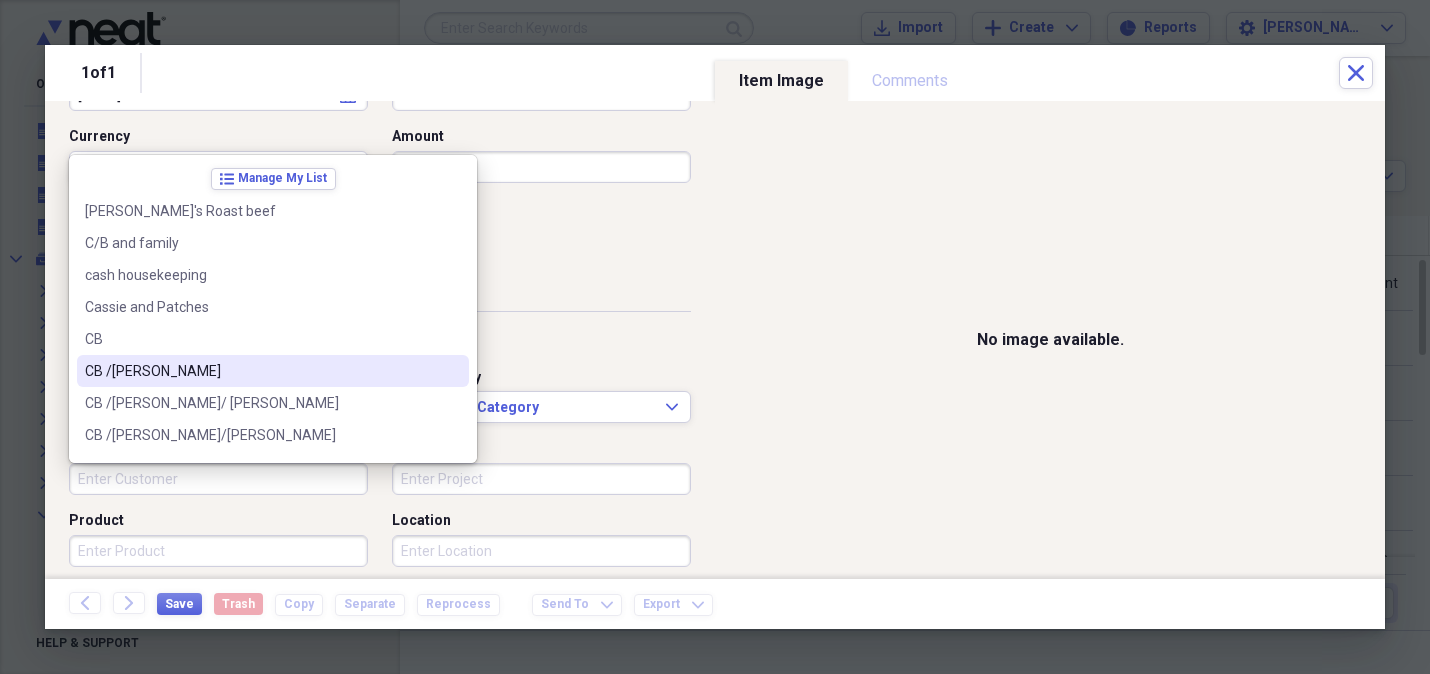 click on "CB /[PERSON_NAME]" at bounding box center [261, 371] 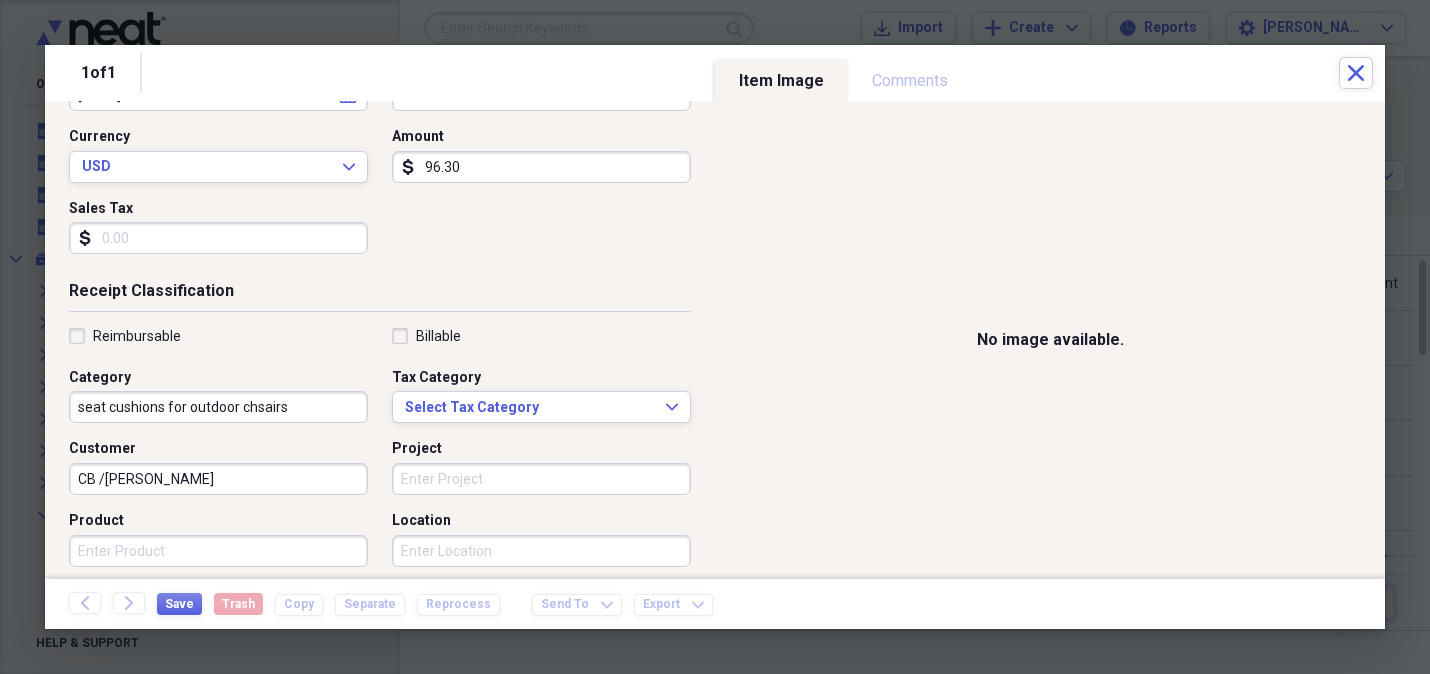 drag, startPoint x: 420, startPoint y: 474, endPoint x: 1307, endPoint y: 505, distance: 887.54156 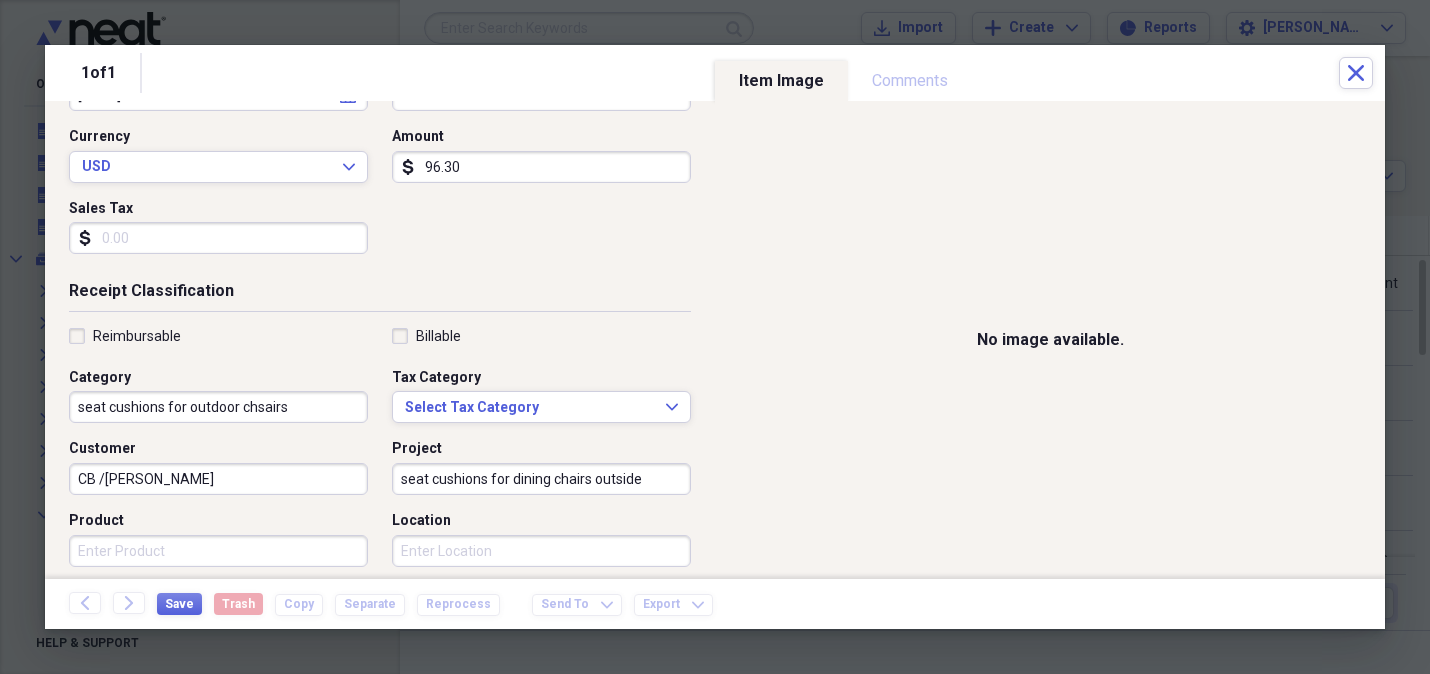 type on "seat cushions for dining chairs outside" 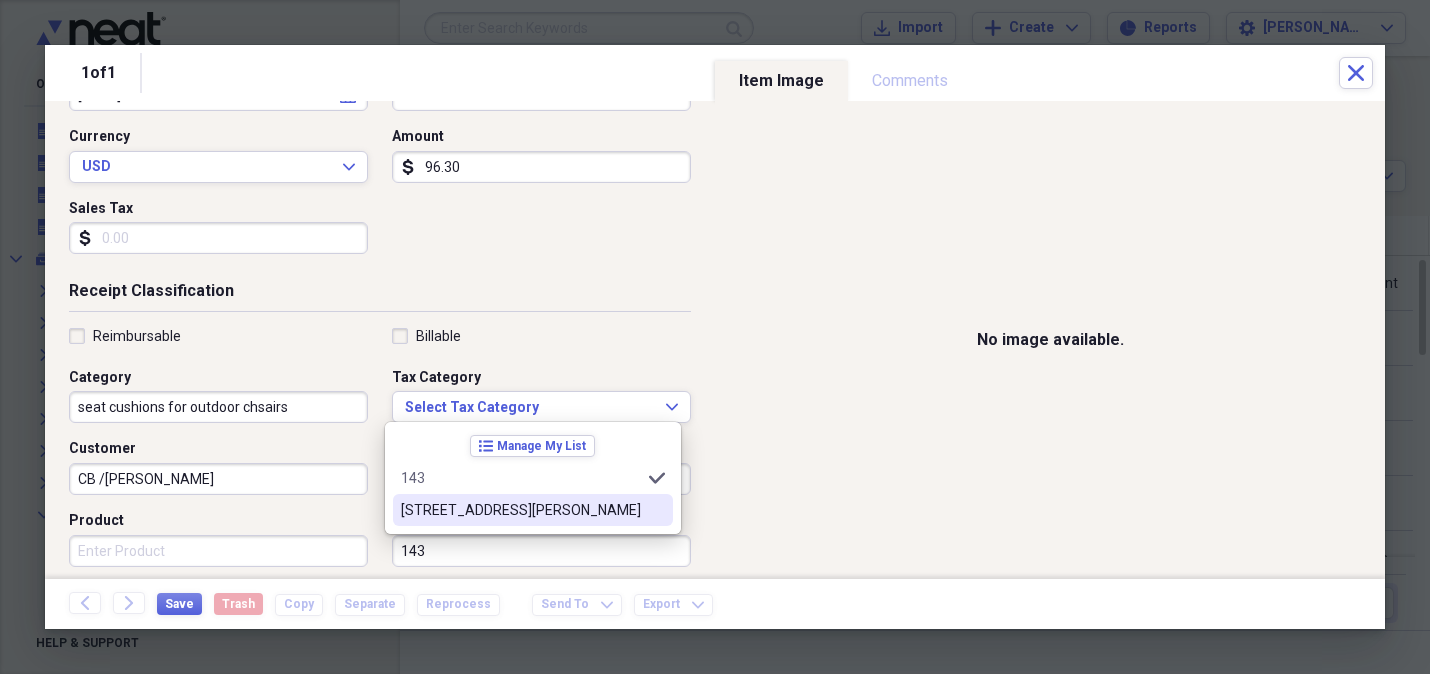 click on "[STREET_ADDRESS][PERSON_NAME]" at bounding box center [521, 510] 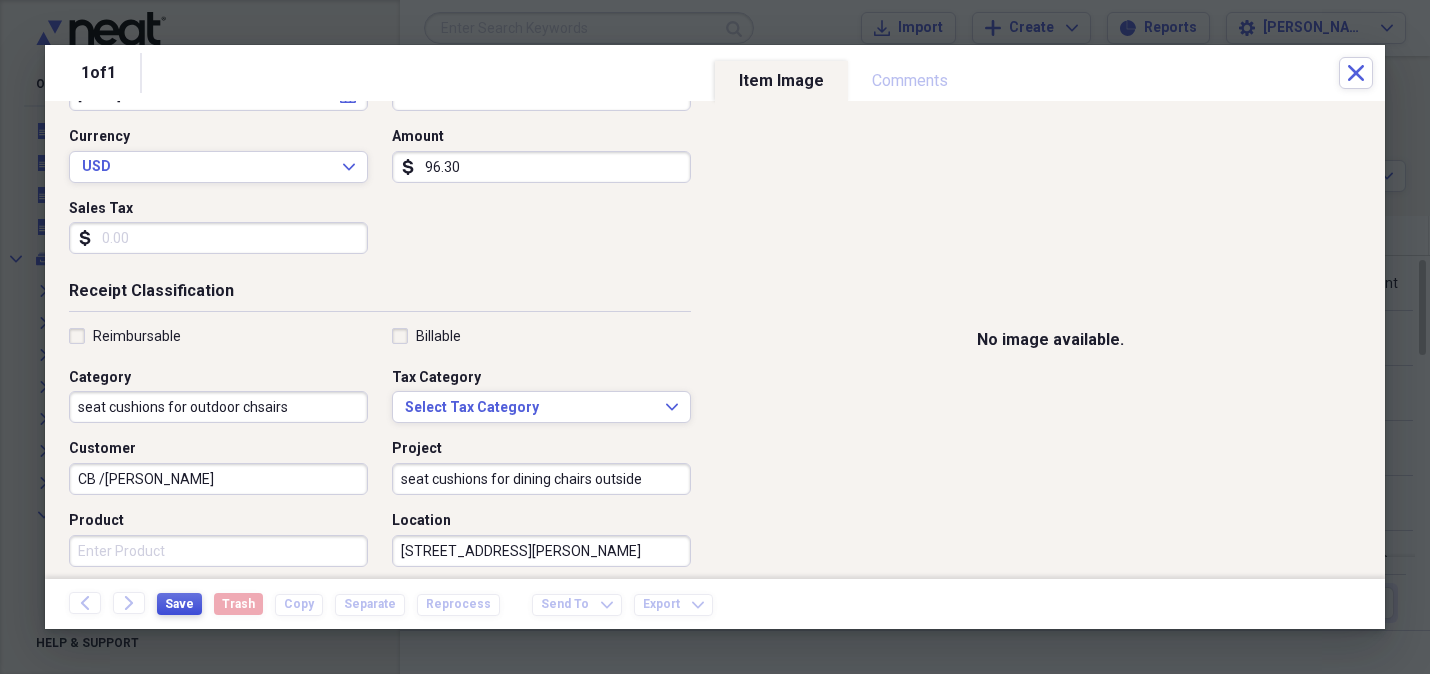 click on "Save" at bounding box center [179, 604] 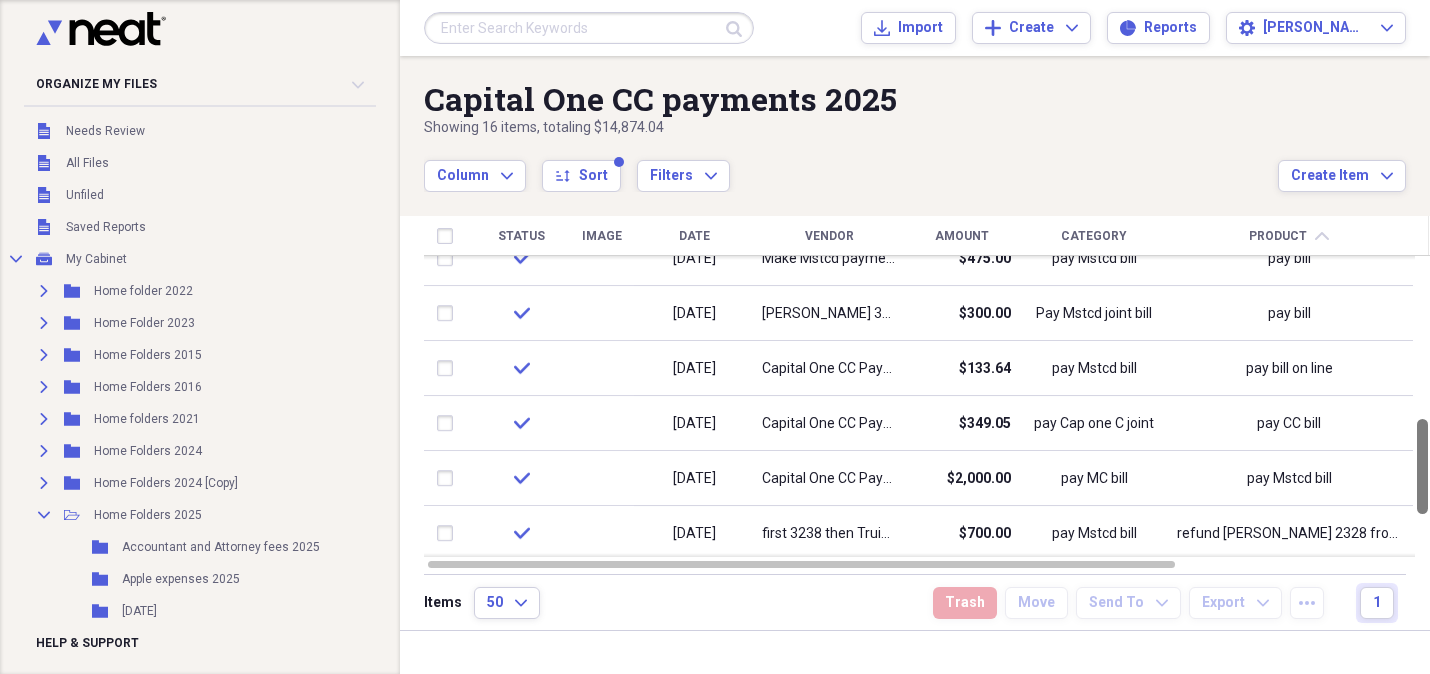drag, startPoint x: 1419, startPoint y: 306, endPoint x: 1438, endPoint y: 463, distance: 158.14551 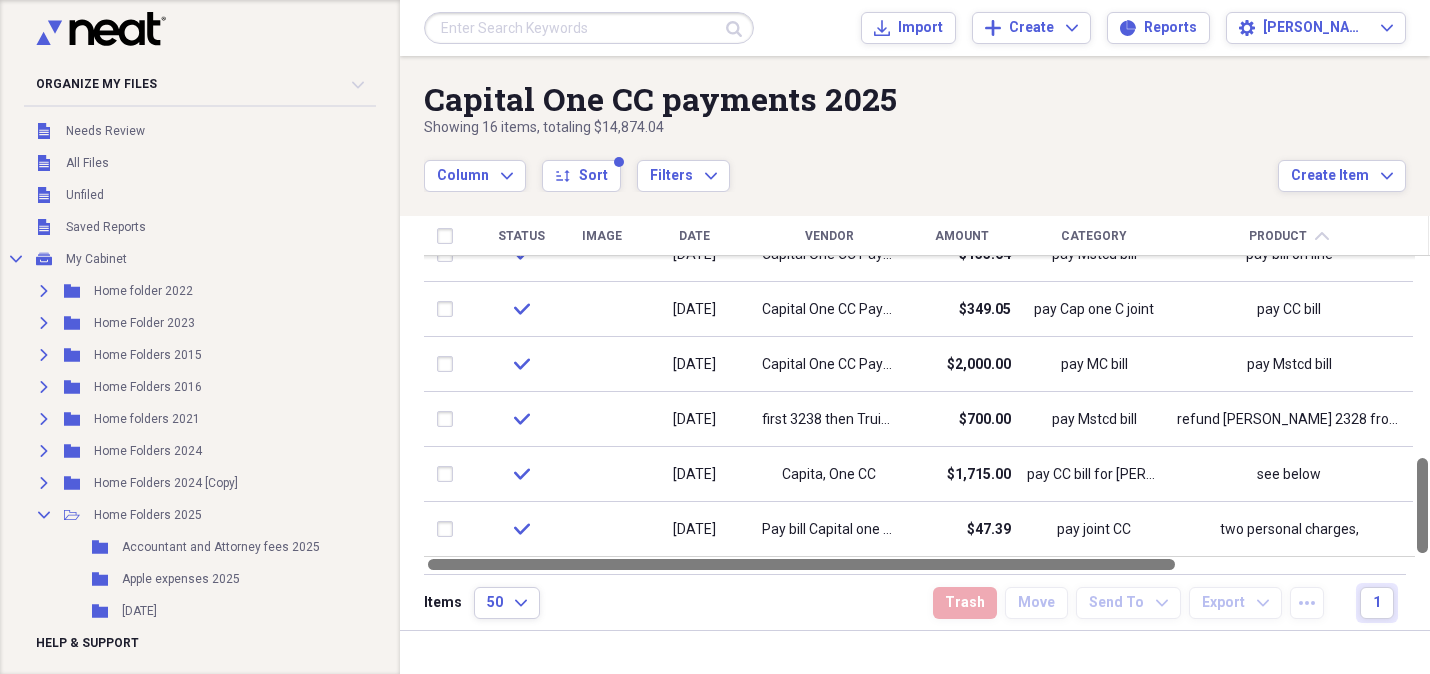 drag, startPoint x: 1422, startPoint y: 482, endPoint x: 1418, endPoint y: 557, distance: 75.10659 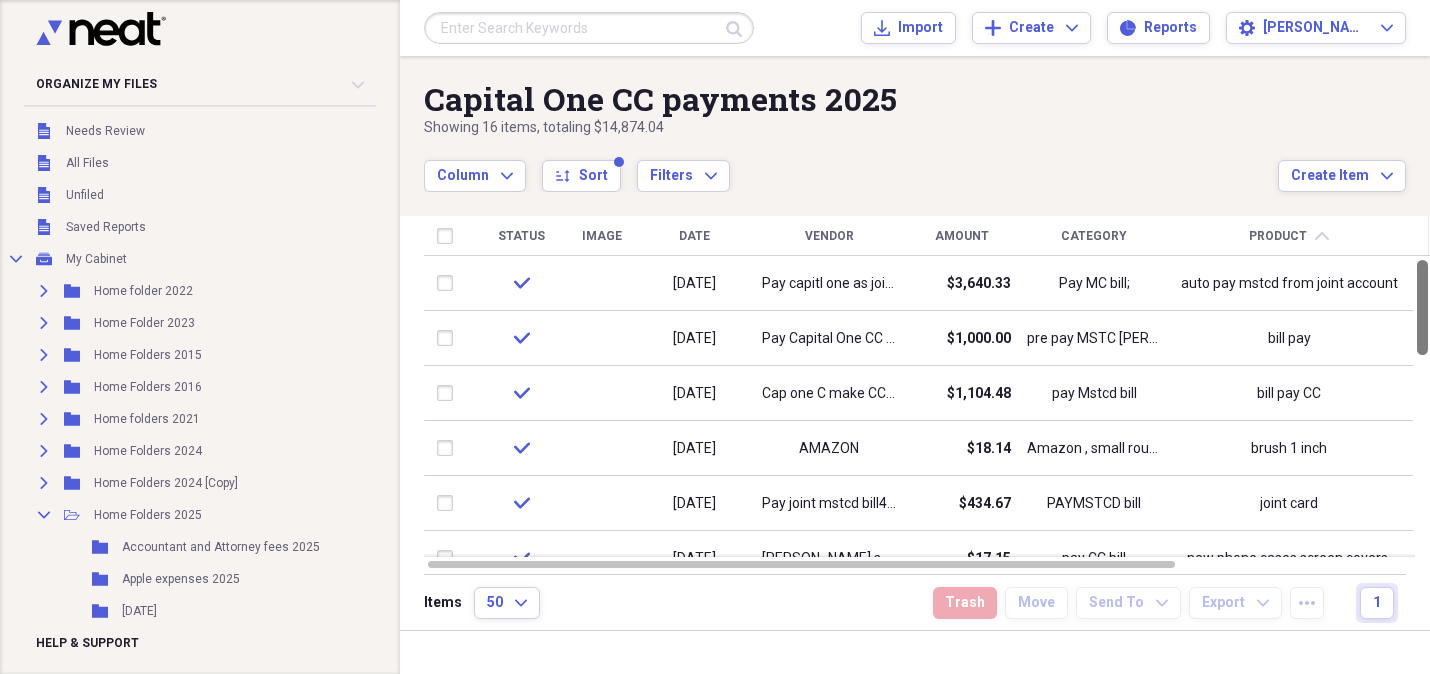 drag, startPoint x: 1421, startPoint y: 524, endPoint x: 1439, endPoint y: 308, distance: 216.7487 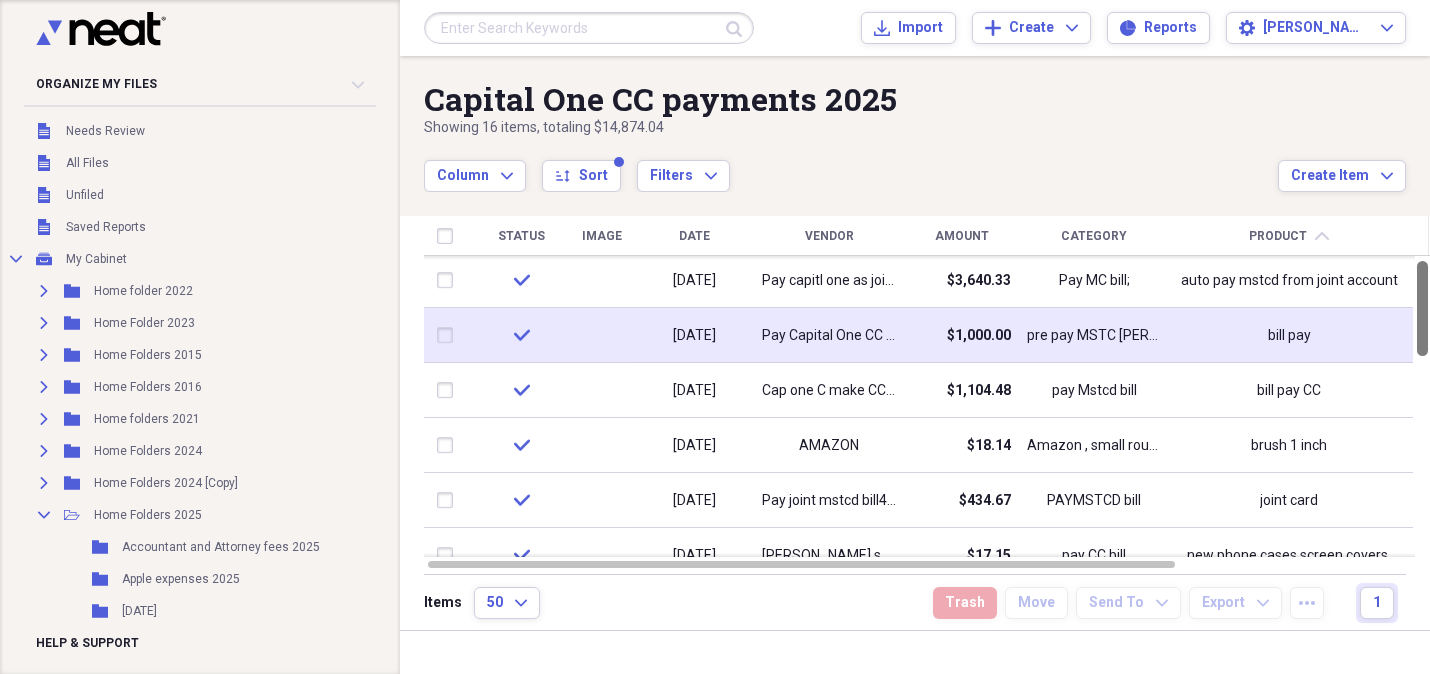 drag, startPoint x: 1422, startPoint y: 321, endPoint x: 1377, endPoint y: 313, distance: 45.705578 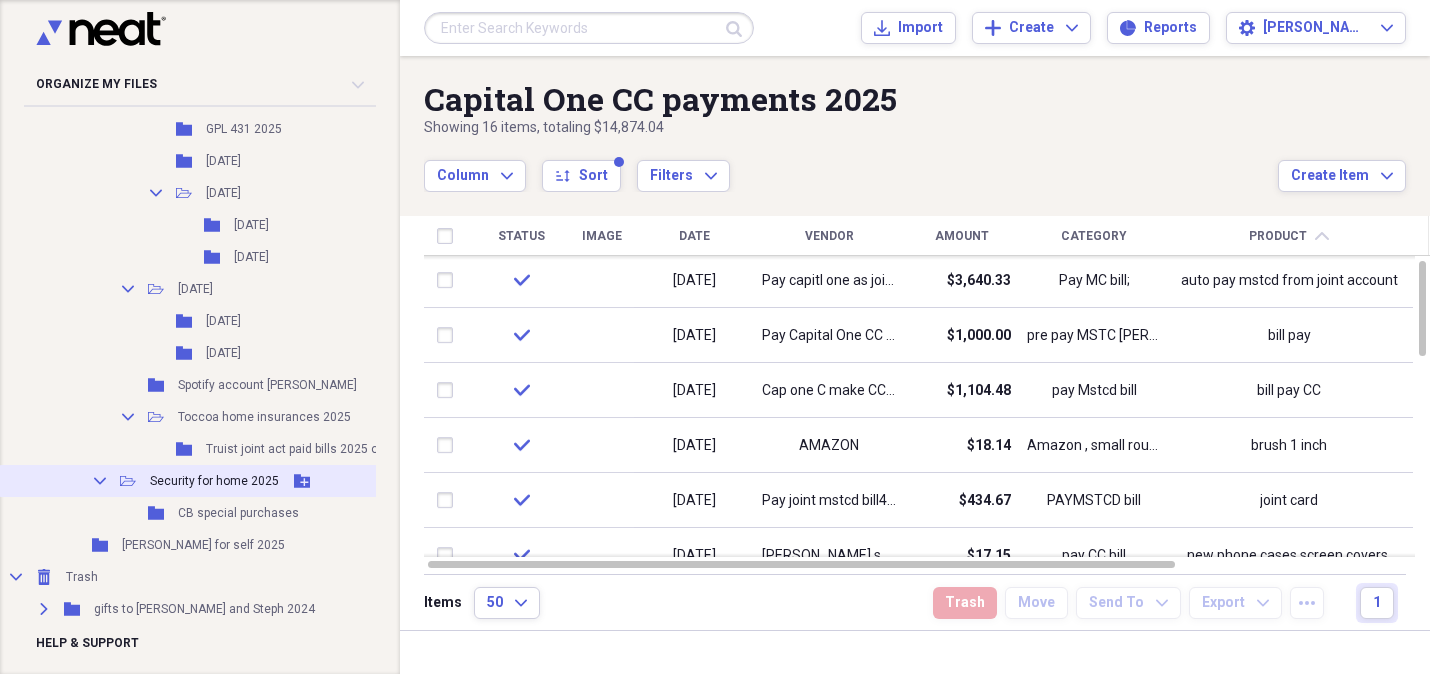 scroll, scrollTop: 2077, scrollLeft: 0, axis: vertical 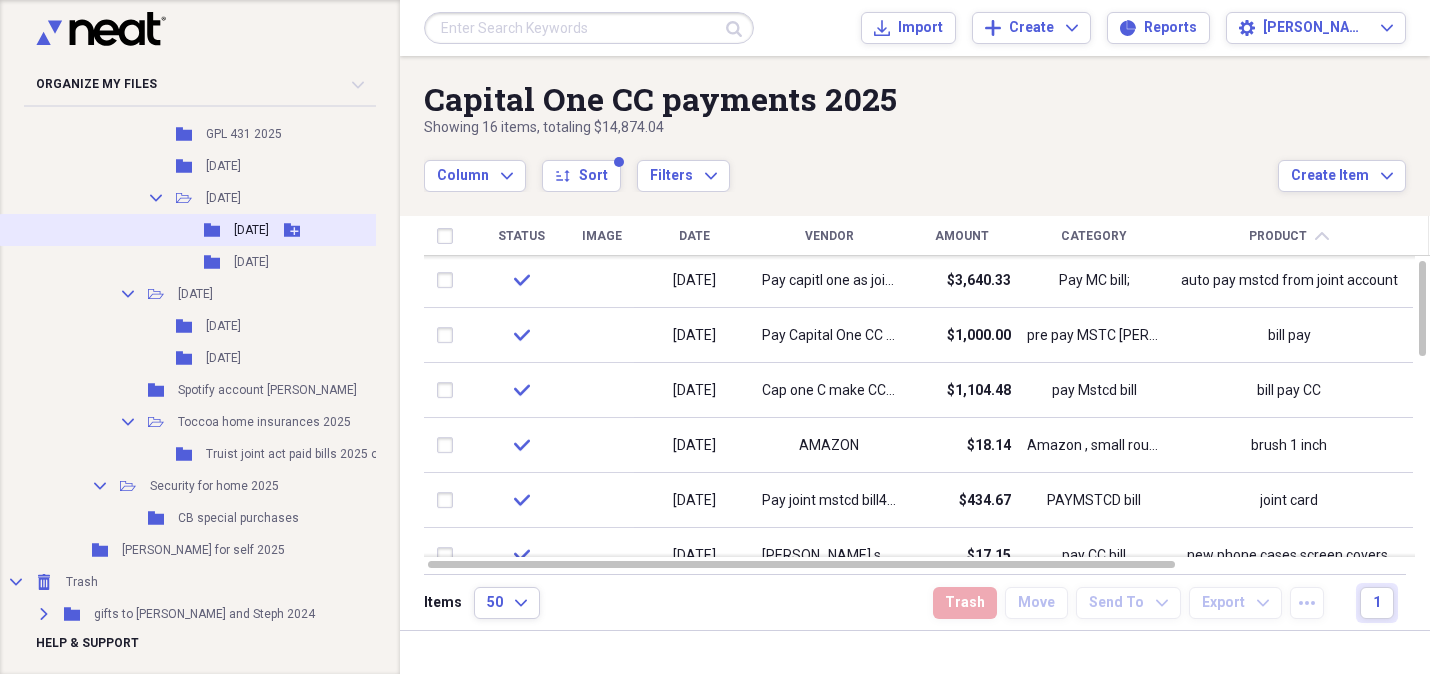 click on "[DATE]" at bounding box center [251, 230] 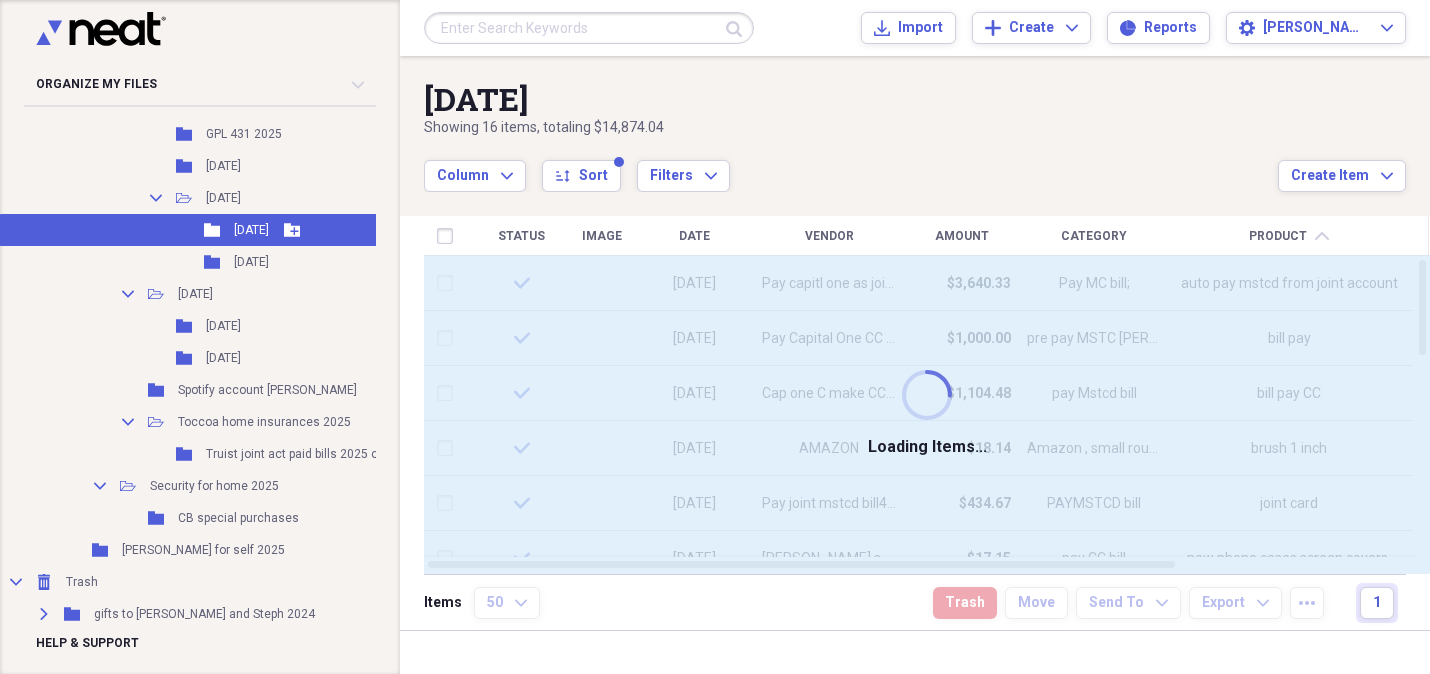 click on "[DATE]" at bounding box center [251, 230] 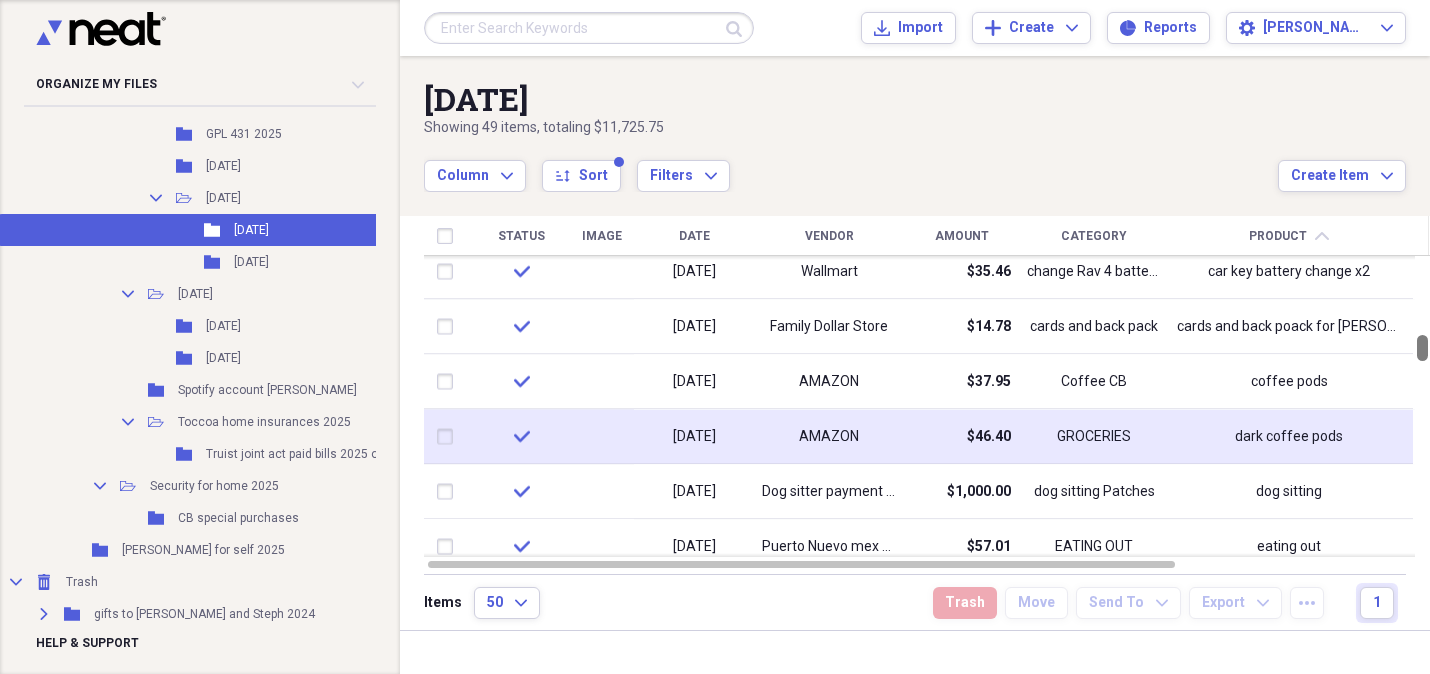 drag, startPoint x: 1423, startPoint y: 269, endPoint x: 1398, endPoint y: 418, distance: 151.08276 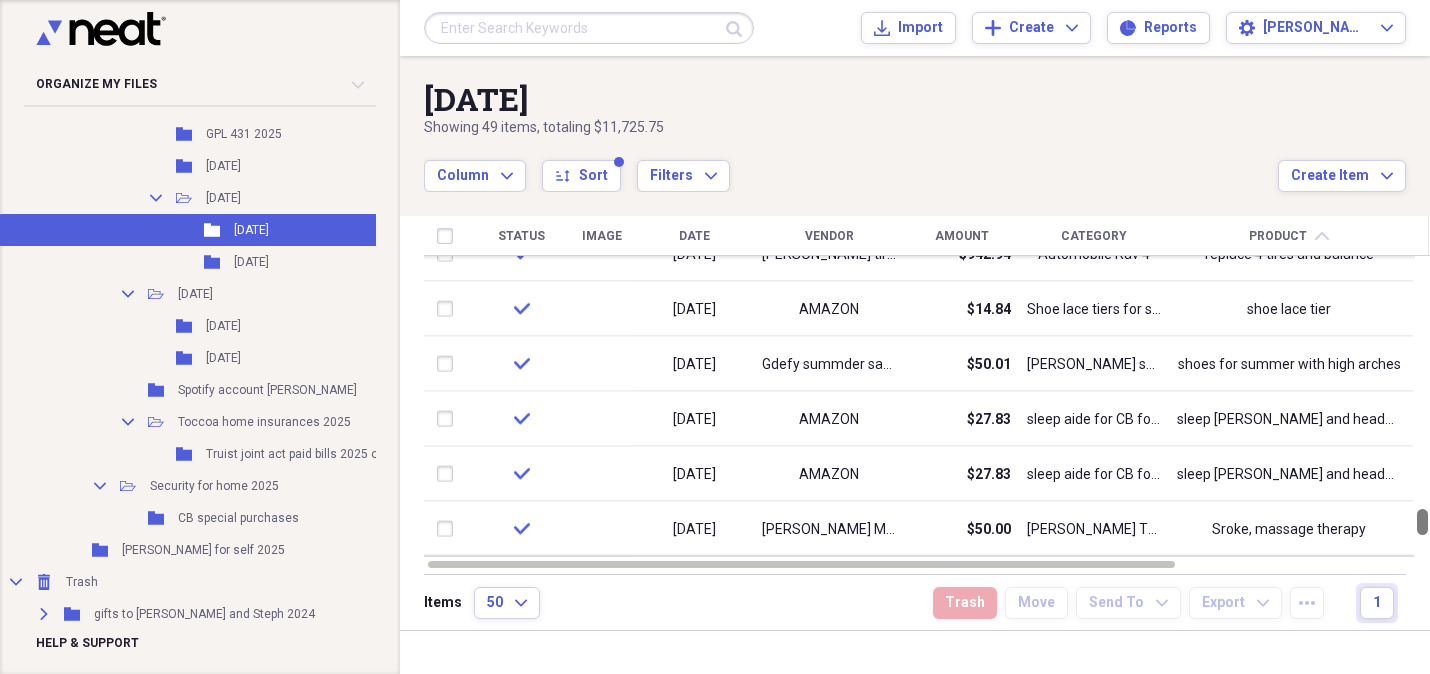 drag, startPoint x: 1419, startPoint y: 353, endPoint x: 1437, endPoint y: 526, distance: 173.9339 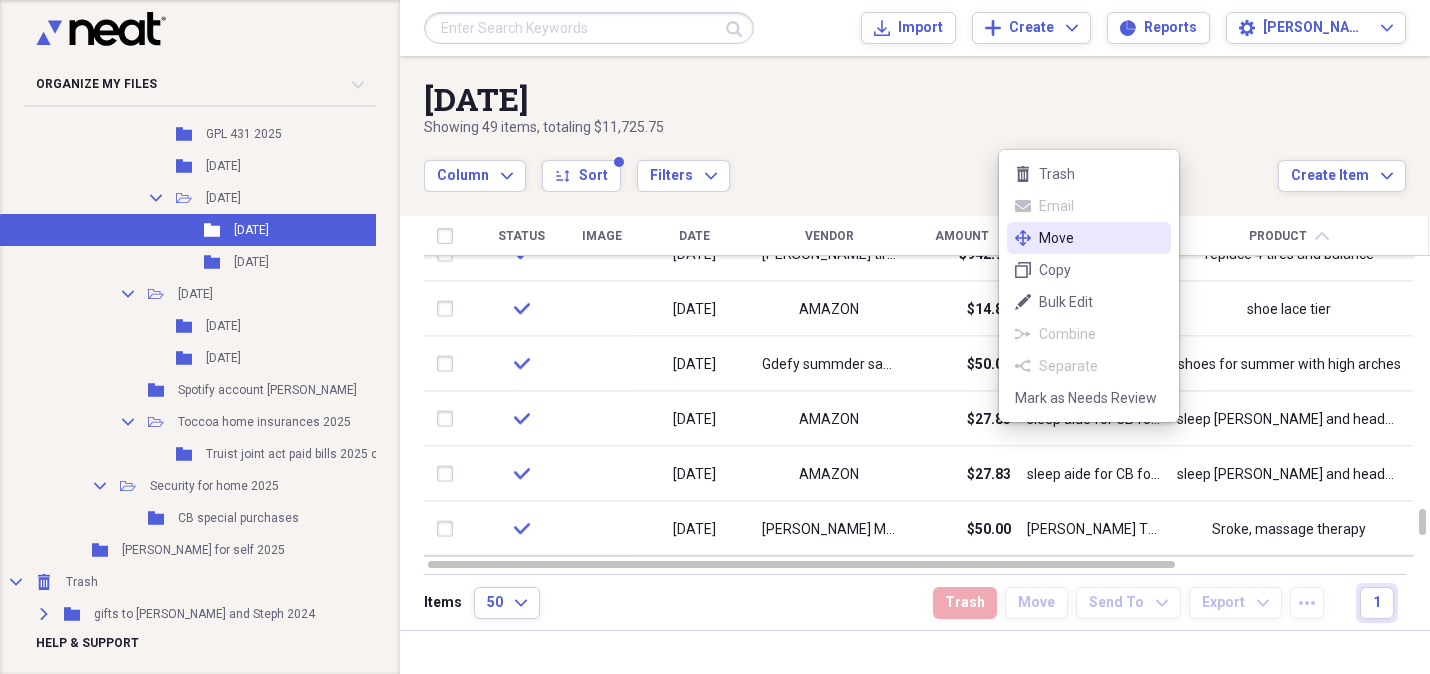 click on "Move" at bounding box center [1101, 238] 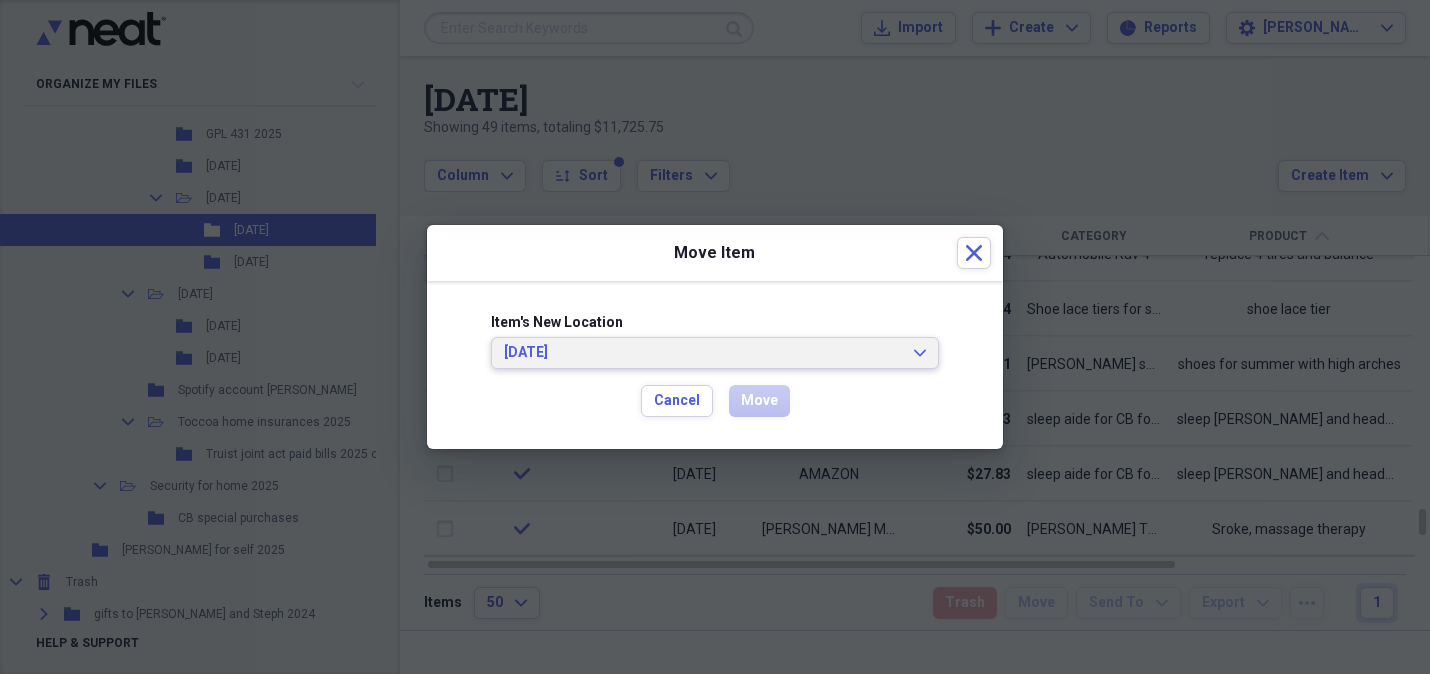 click on "Expand" 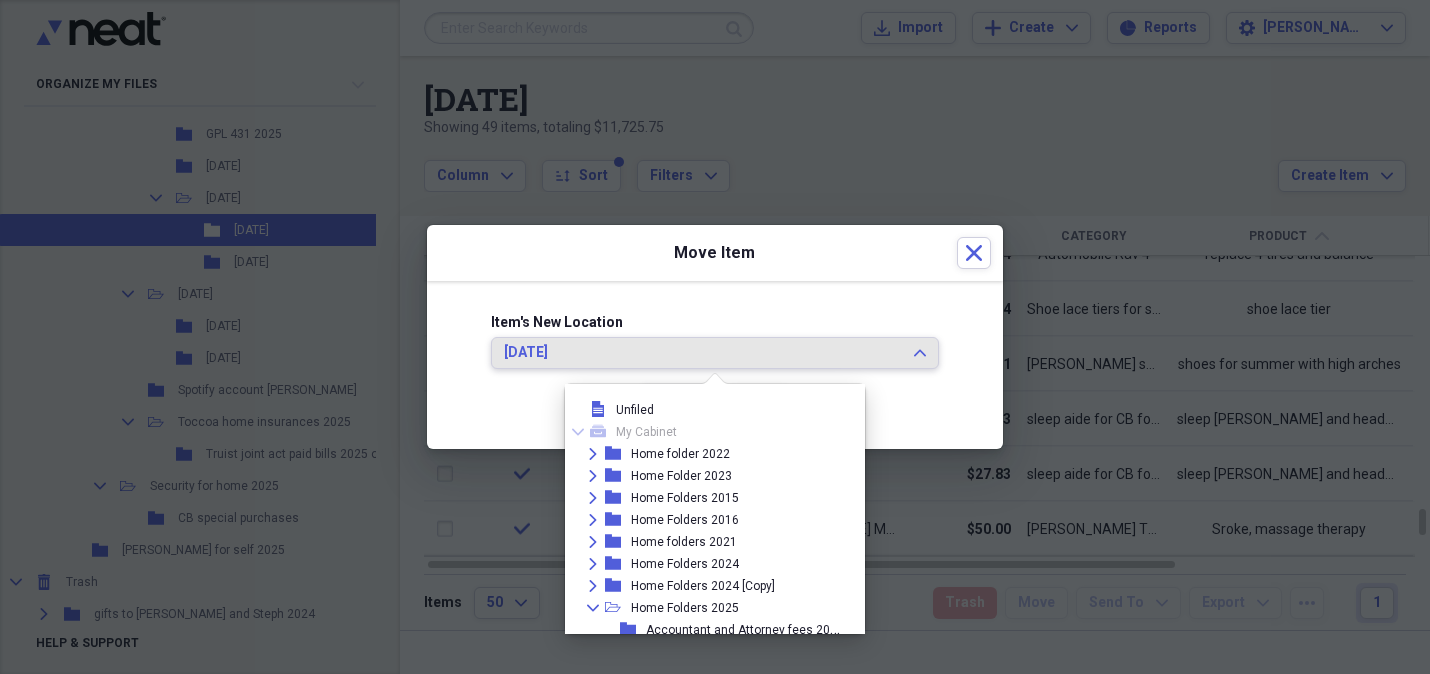 scroll, scrollTop: 1338, scrollLeft: 0, axis: vertical 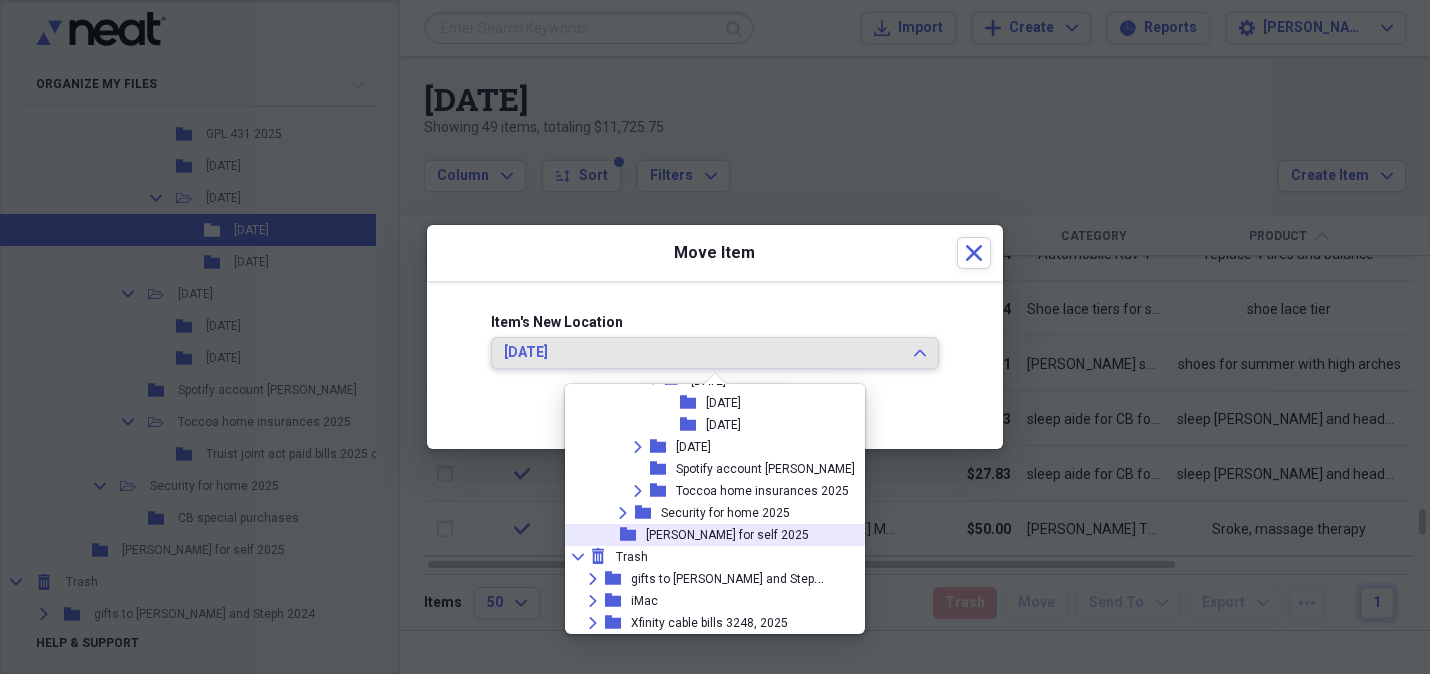 click on "[PERSON_NAME] for self 2025" at bounding box center [727, 535] 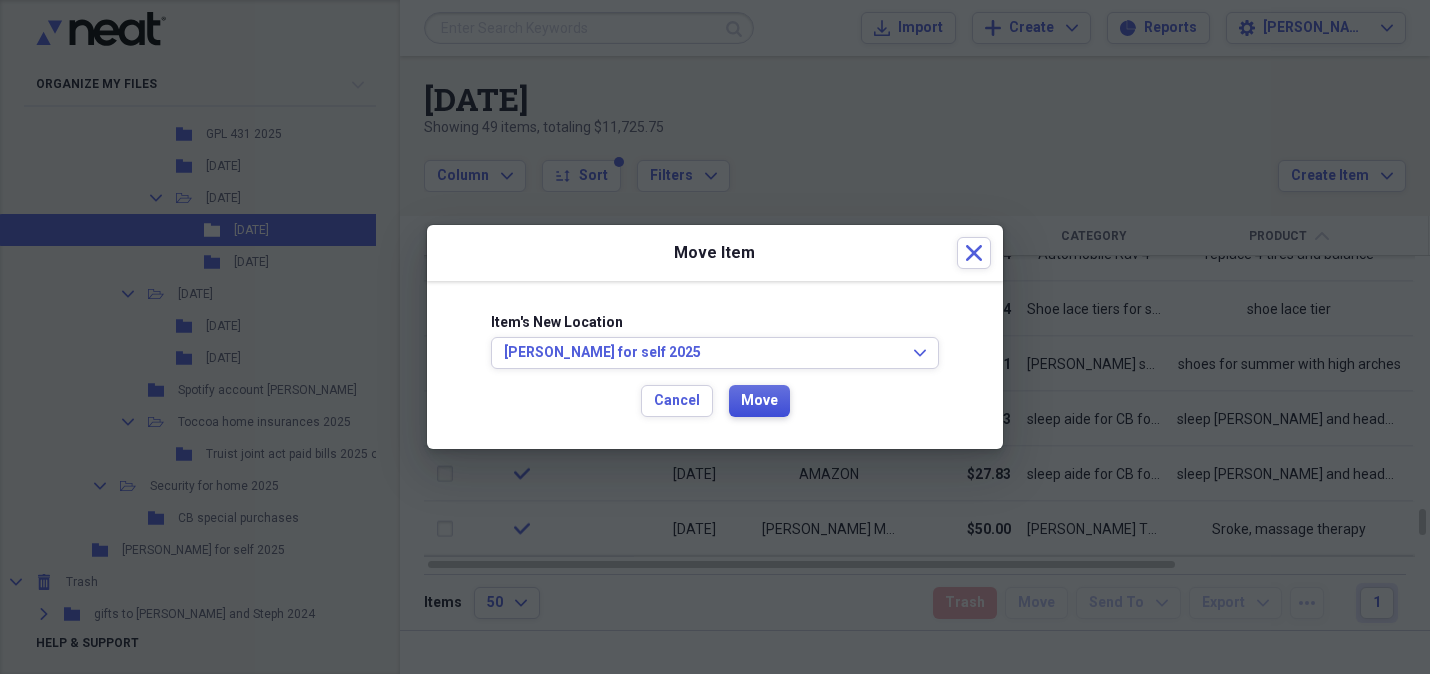 click on "Move" at bounding box center [759, 401] 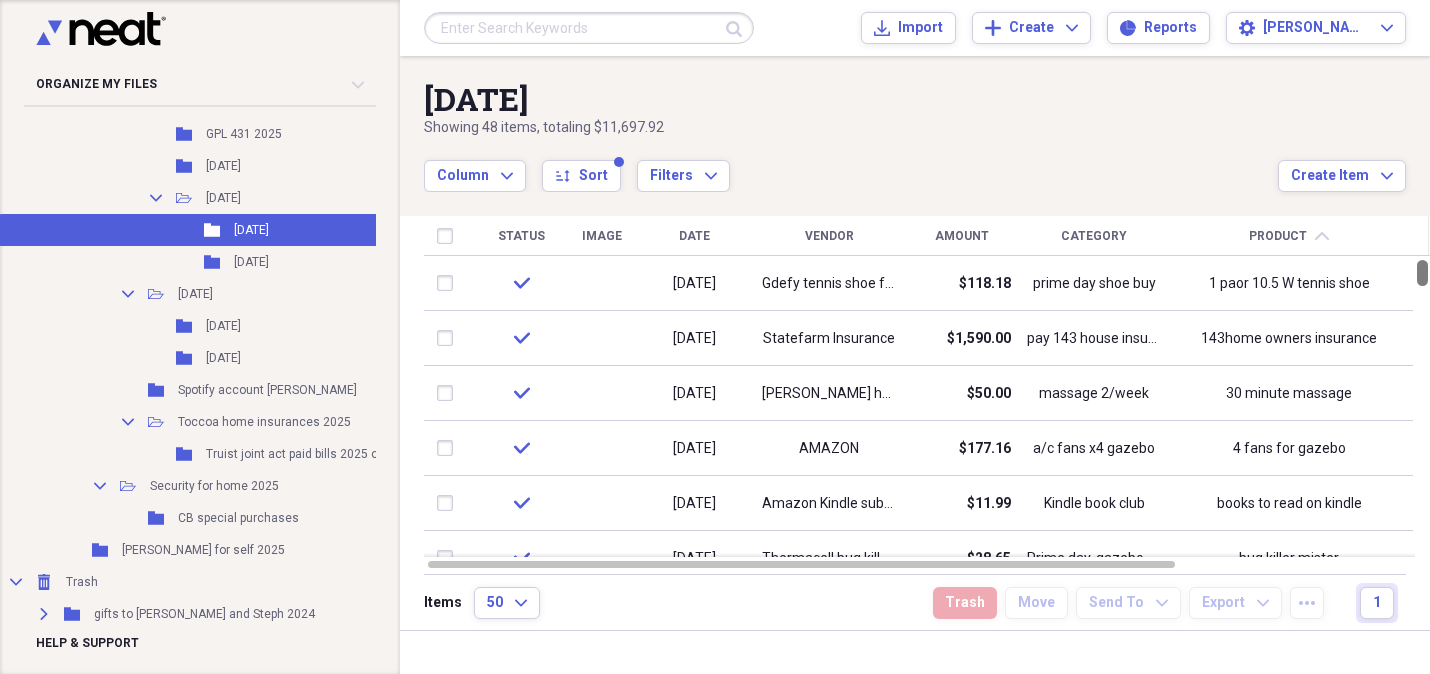 drag, startPoint x: 1422, startPoint y: 521, endPoint x: 1439, endPoint y: 261, distance: 260.55518 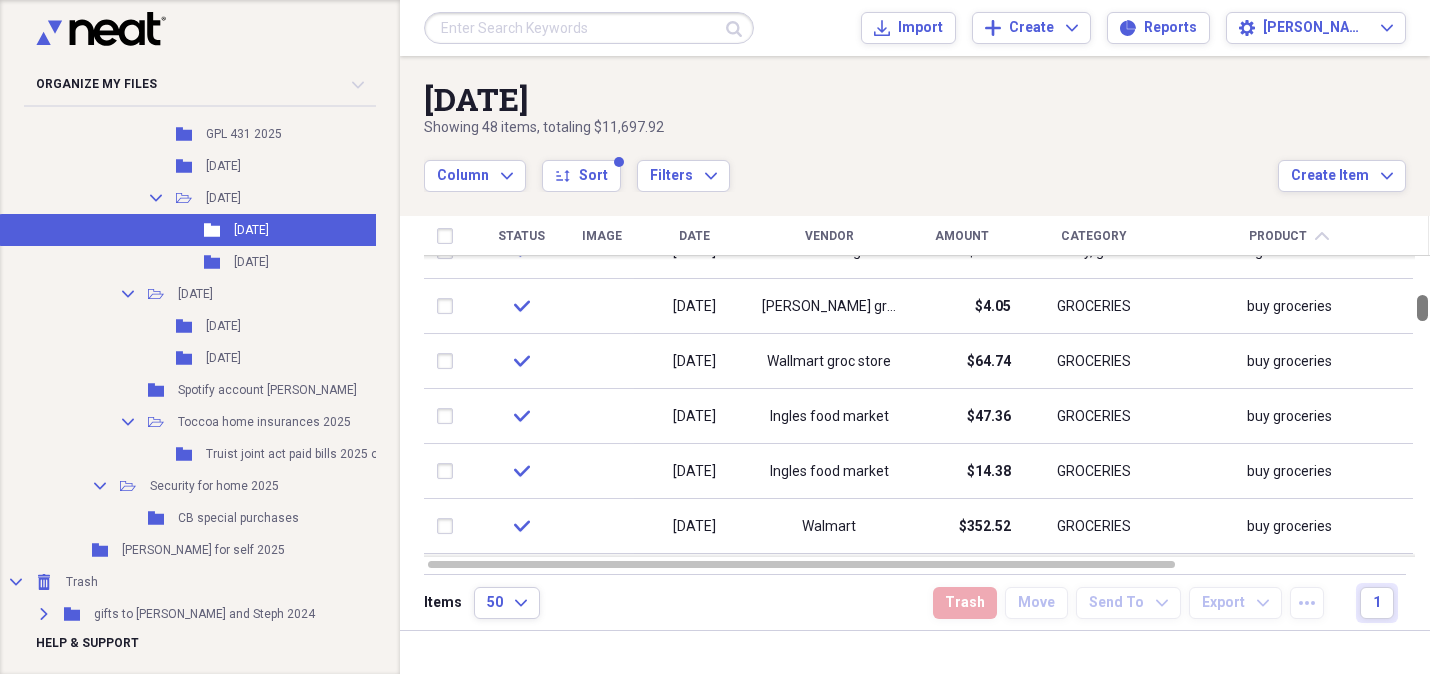 drag, startPoint x: 1423, startPoint y: 275, endPoint x: 1422, endPoint y: 310, distance: 35.014282 